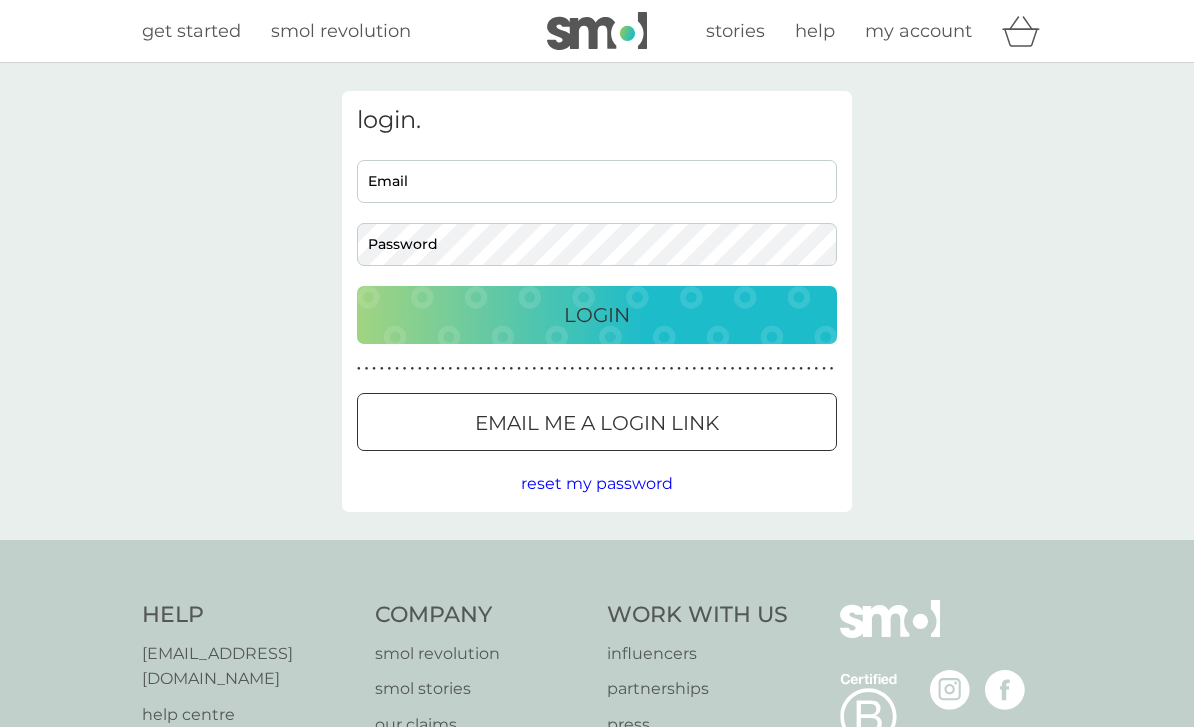 scroll, scrollTop: 0, scrollLeft: 0, axis: both 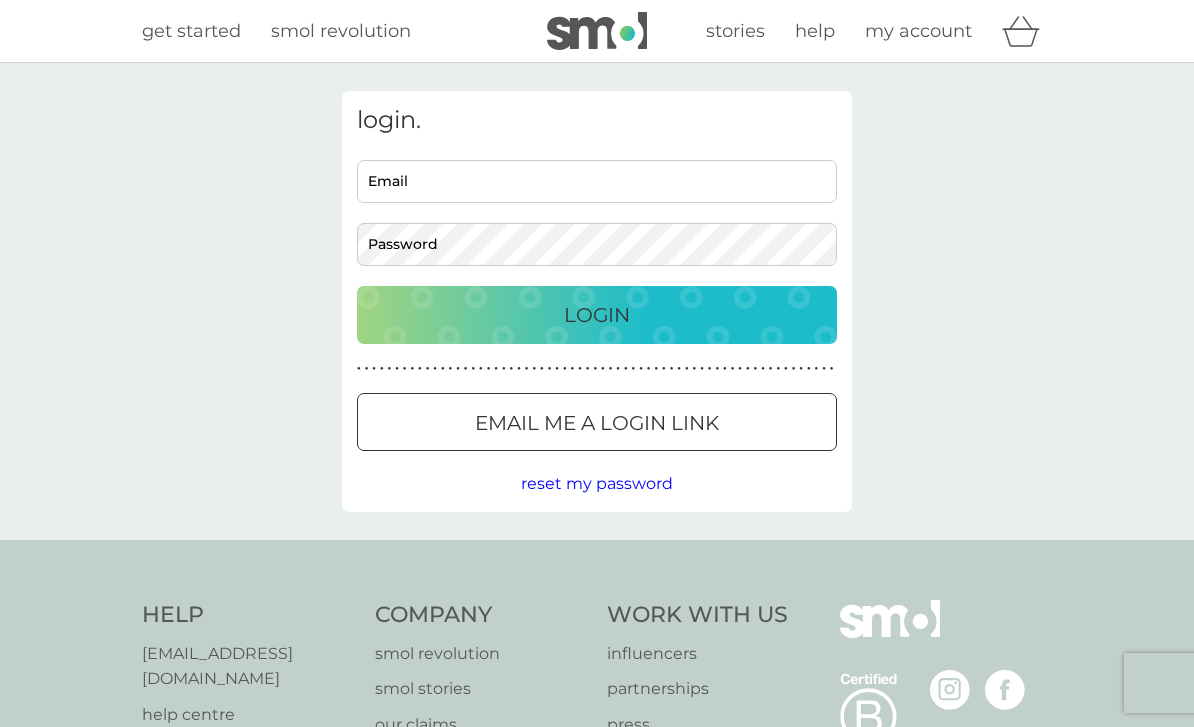click on "Email" at bounding box center (597, 181) 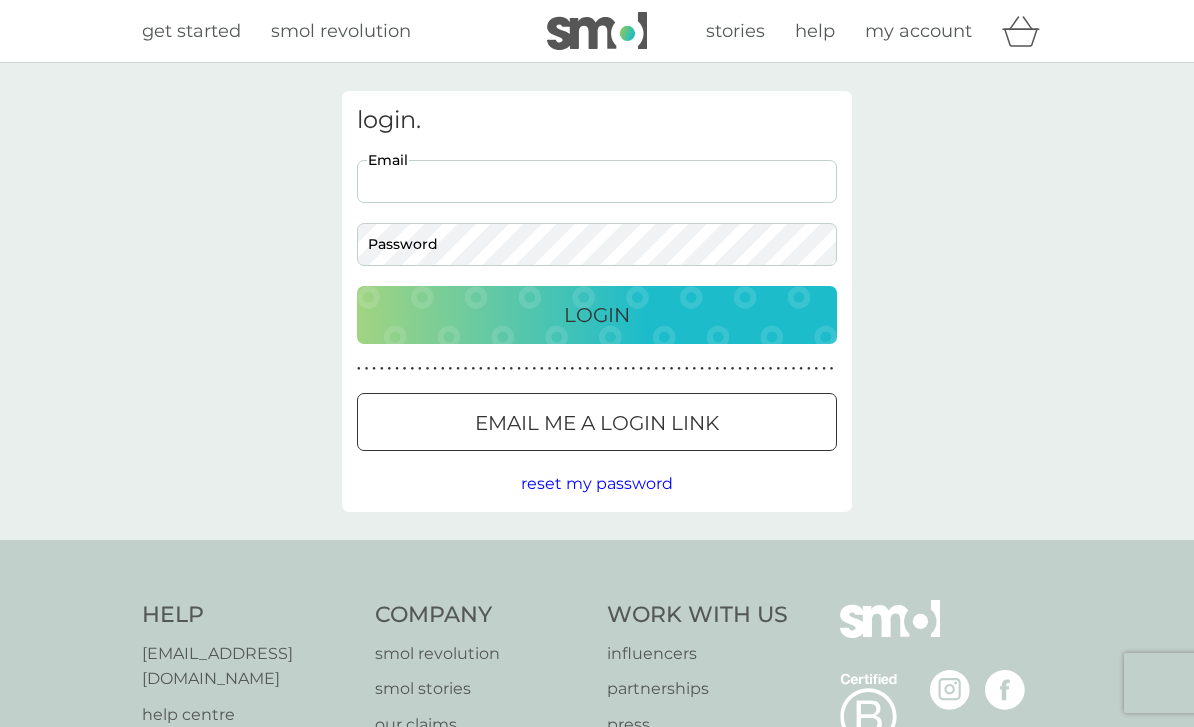 click on "login. Email Password Login ● ● ● ● ● ● ● ● ● ● ● ● ● ● ● ● ● ● ● ● ● ● ● ● ● ● ● ● ● ● ● ● ● ● ● ● ● ● ● ● ● ● ● ● ● ● ● ● ● ● ● ● ● ● ● ● ● ● ● ● ● ● ● ● ● ● ● ● ● ● Email me a login link reset my password" at bounding box center [597, 301] 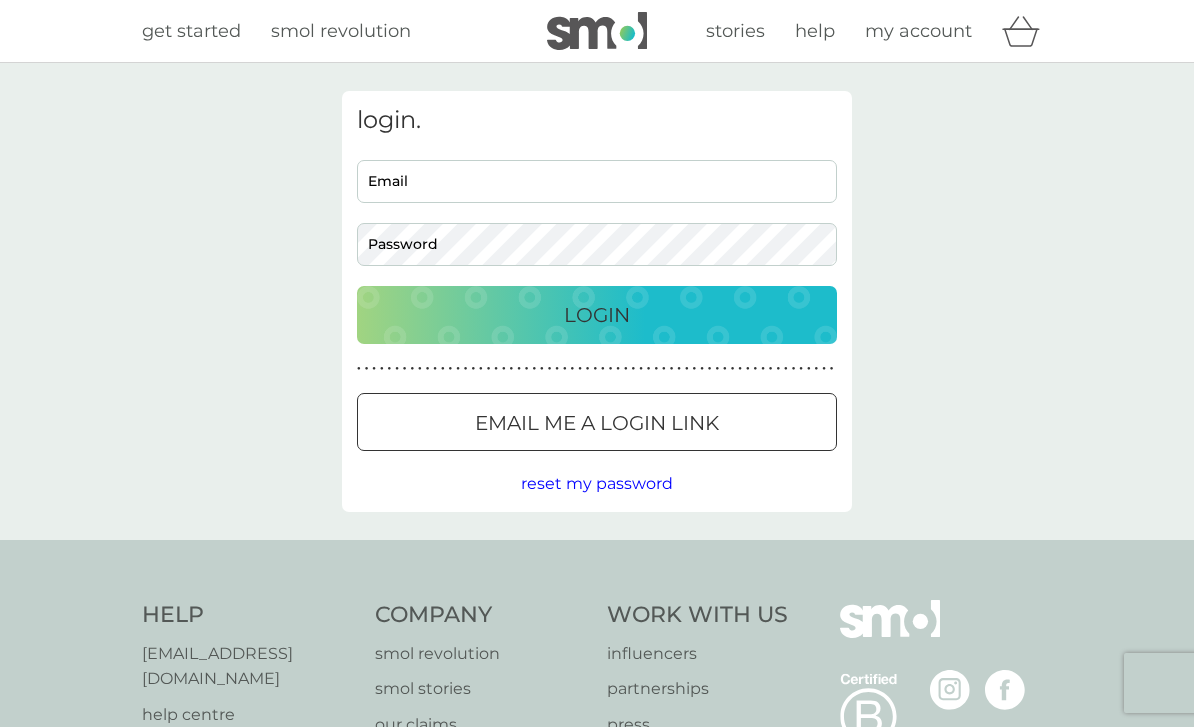 click on "Email" at bounding box center [597, 181] 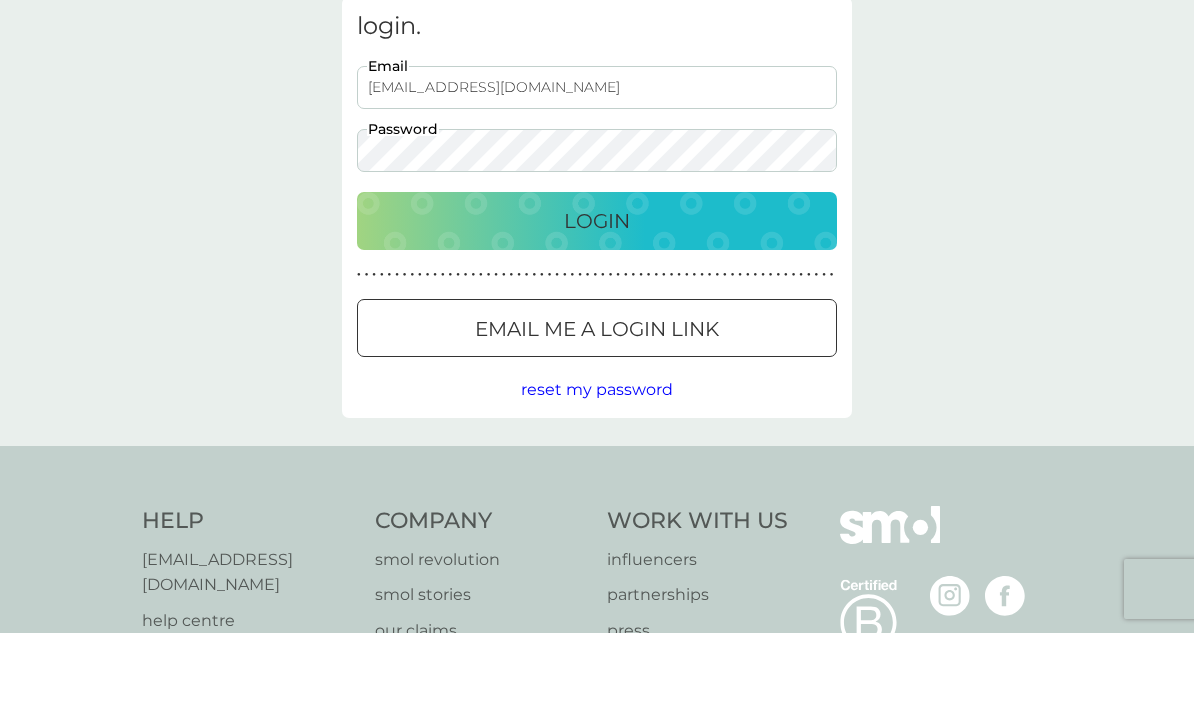 click on "Login" at bounding box center [597, 315] 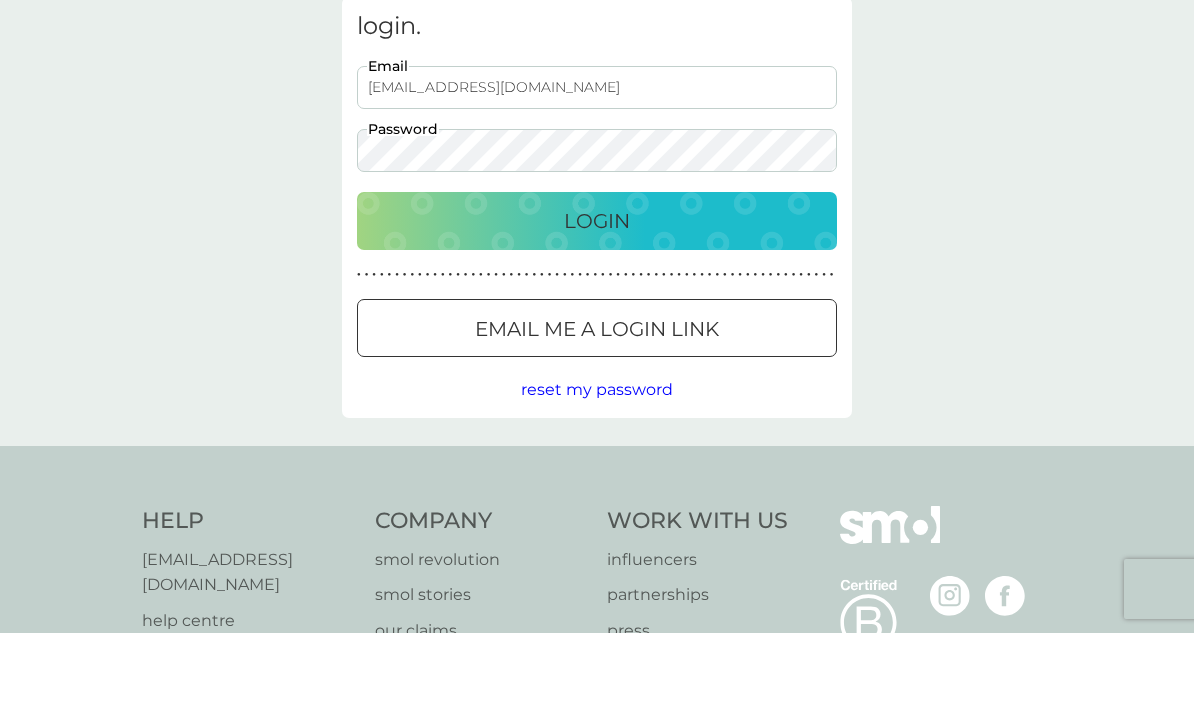 scroll, scrollTop: 94, scrollLeft: 0, axis: vertical 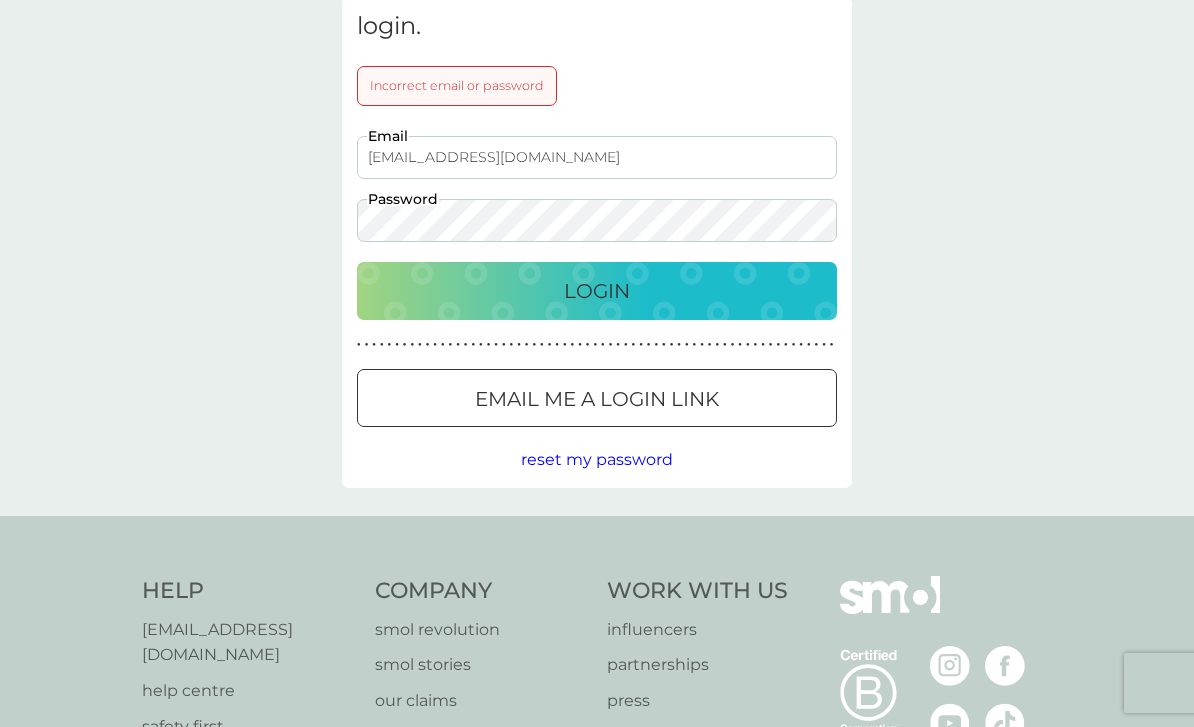 click on "[EMAIL_ADDRESS][DOMAIN_NAME]" at bounding box center [597, 157] 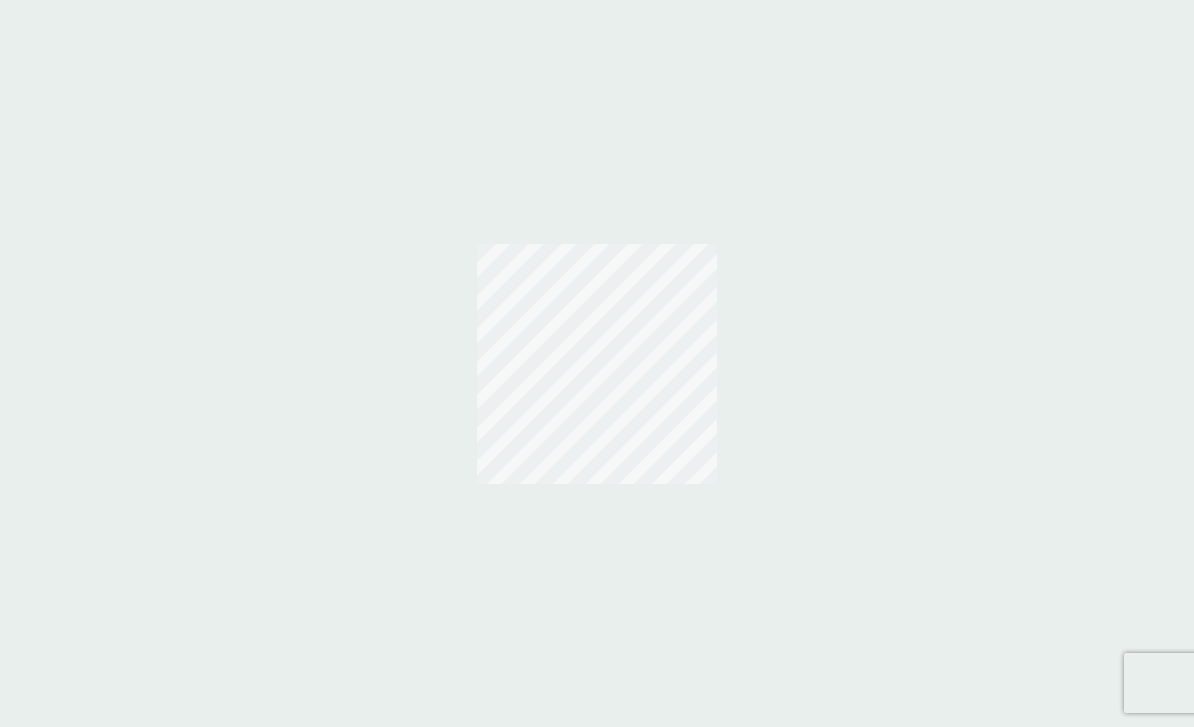 scroll, scrollTop: 0, scrollLeft: 0, axis: both 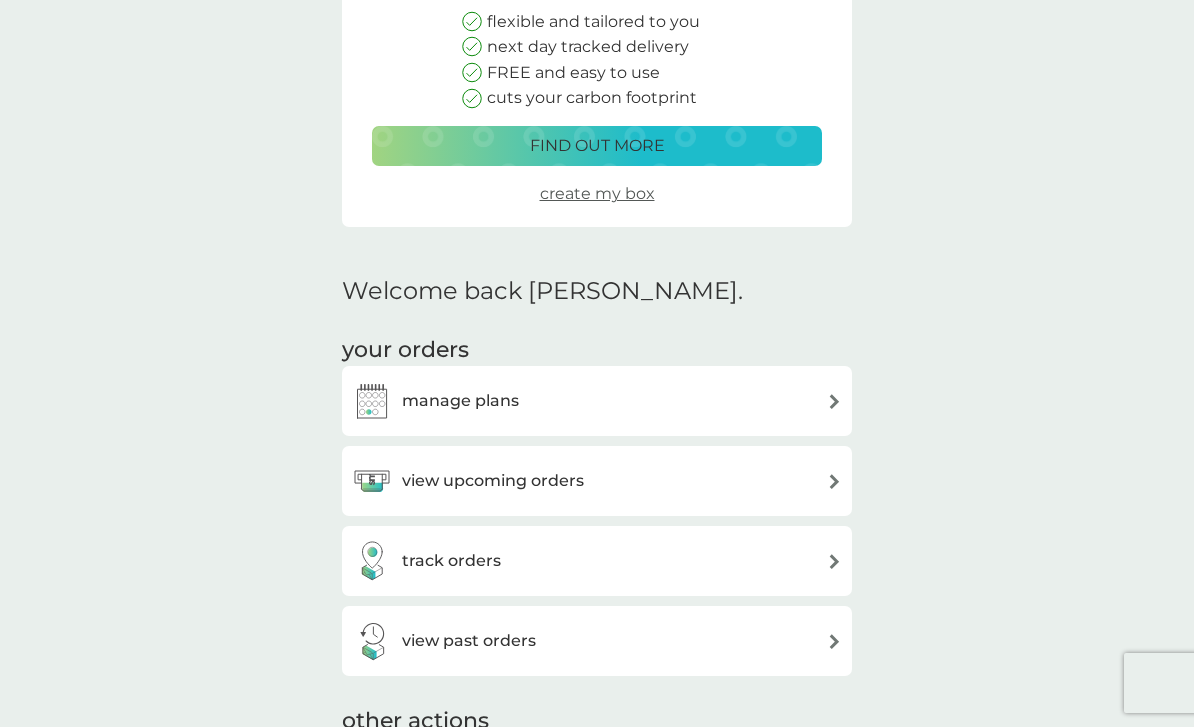 click on "view upcoming orders" at bounding box center (597, 481) 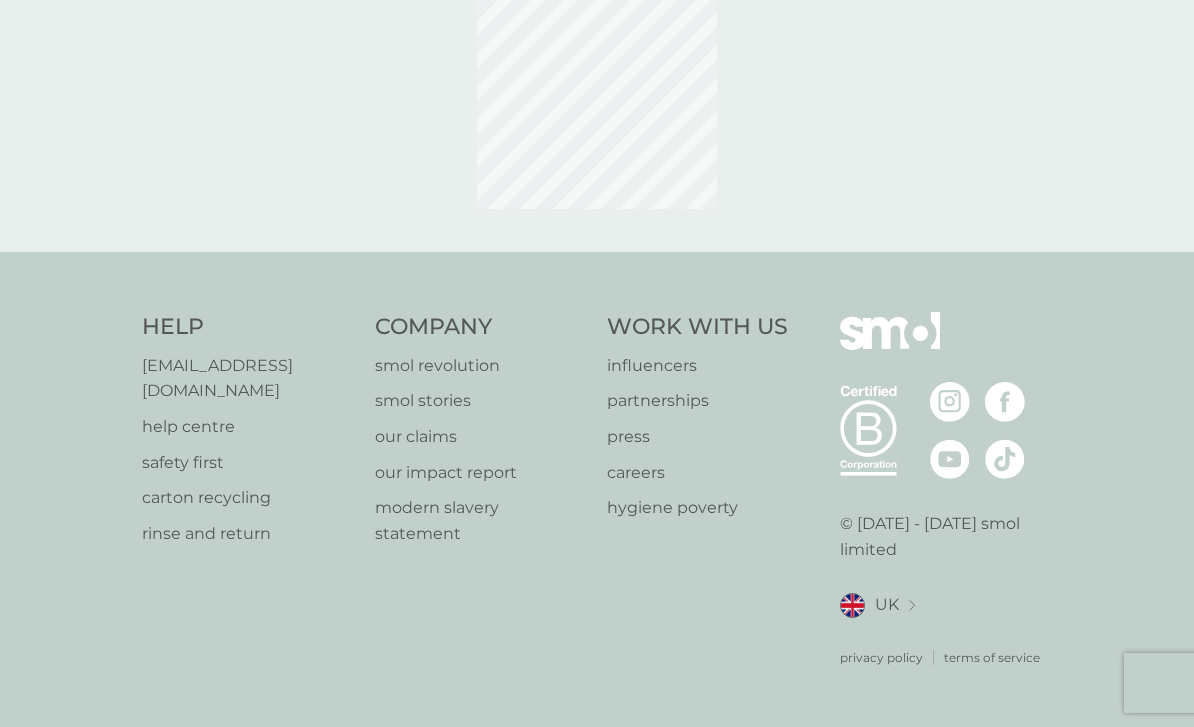 scroll, scrollTop: 0, scrollLeft: 0, axis: both 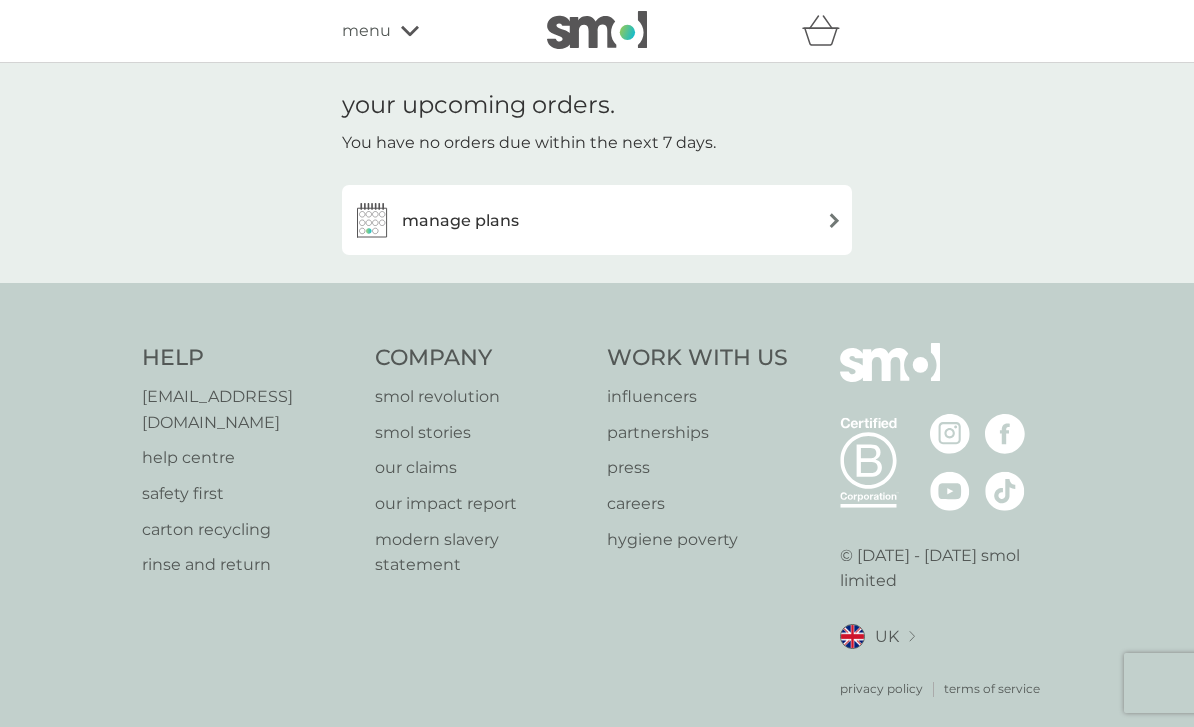 click on "manage plans" at bounding box center (597, 220) 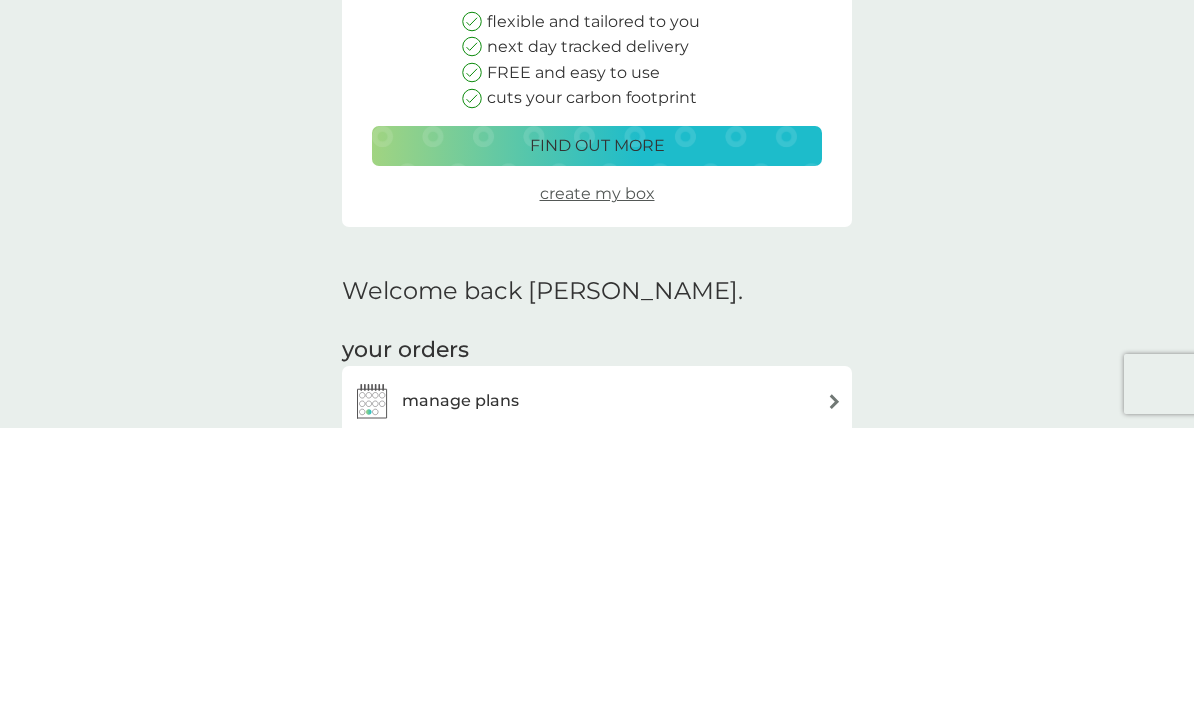 click on "track orders" at bounding box center (597, 860) 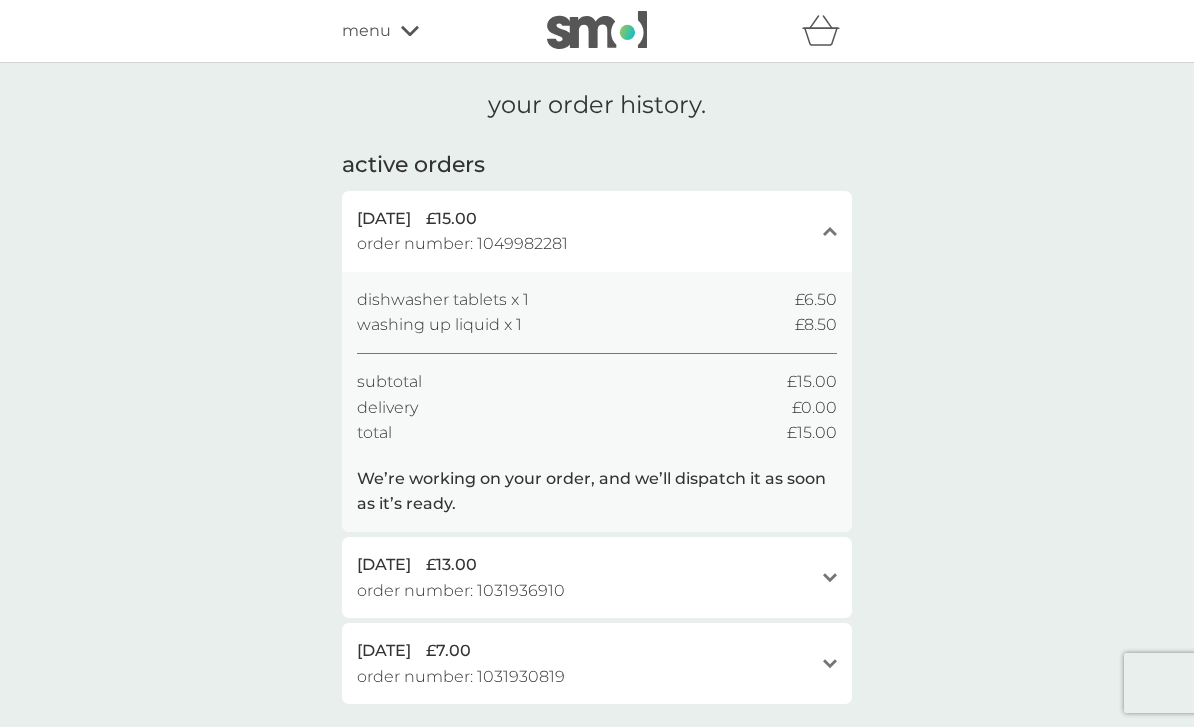 click on "close" at bounding box center (830, 231) 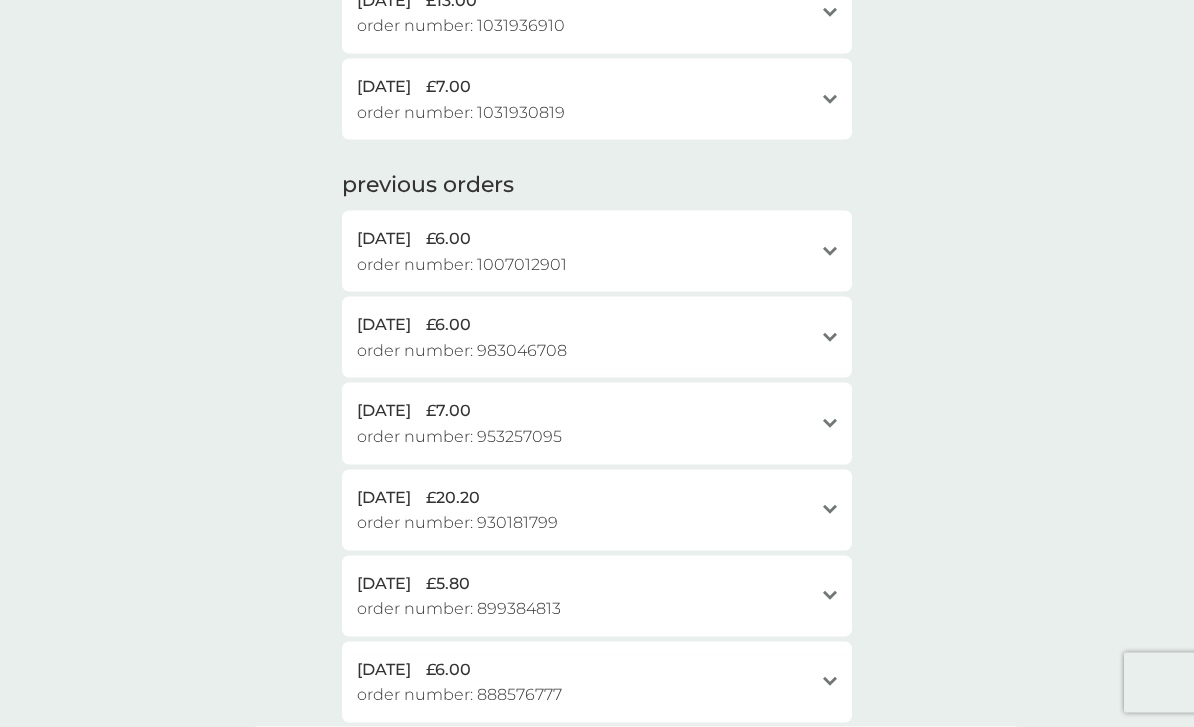 scroll, scrollTop: 313, scrollLeft: 0, axis: vertical 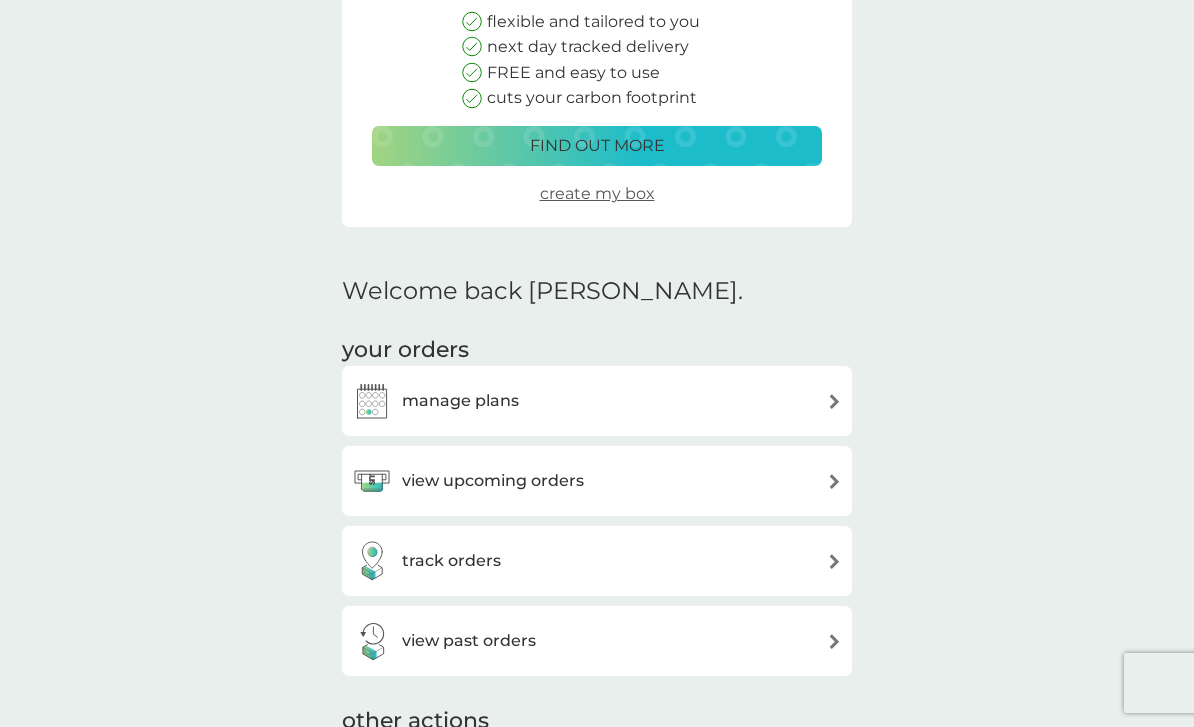 click on "manage plans" at bounding box center [597, 401] 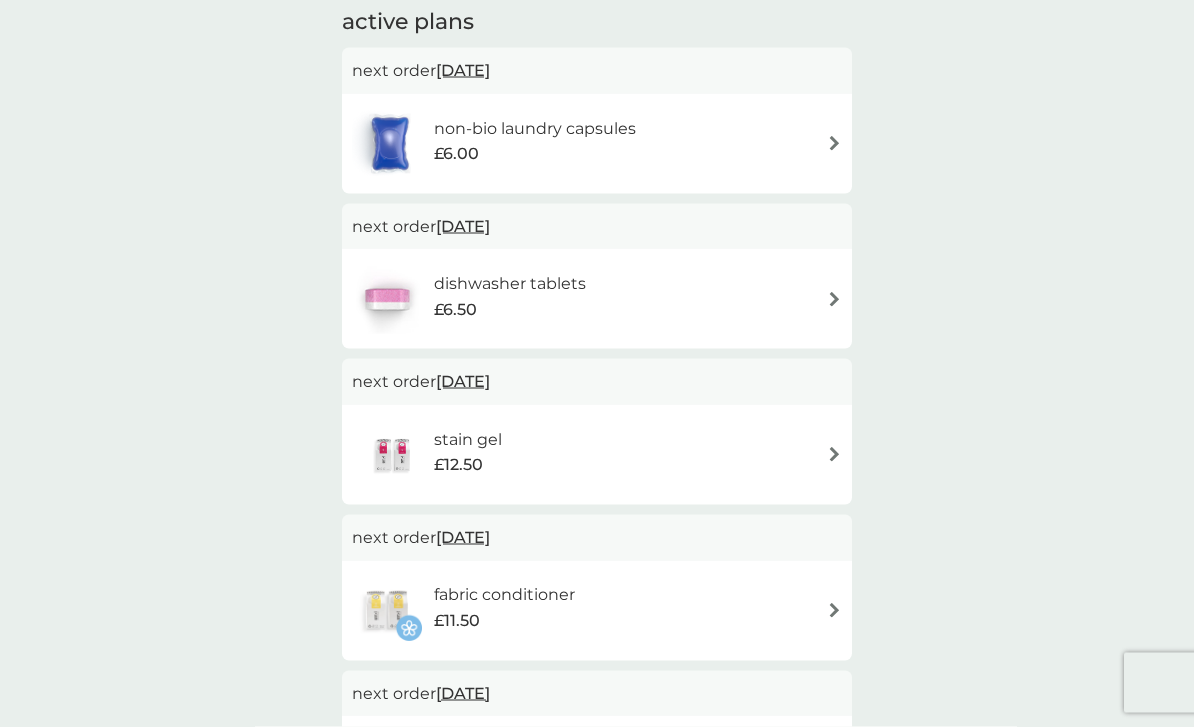 scroll, scrollTop: 370, scrollLeft: 0, axis: vertical 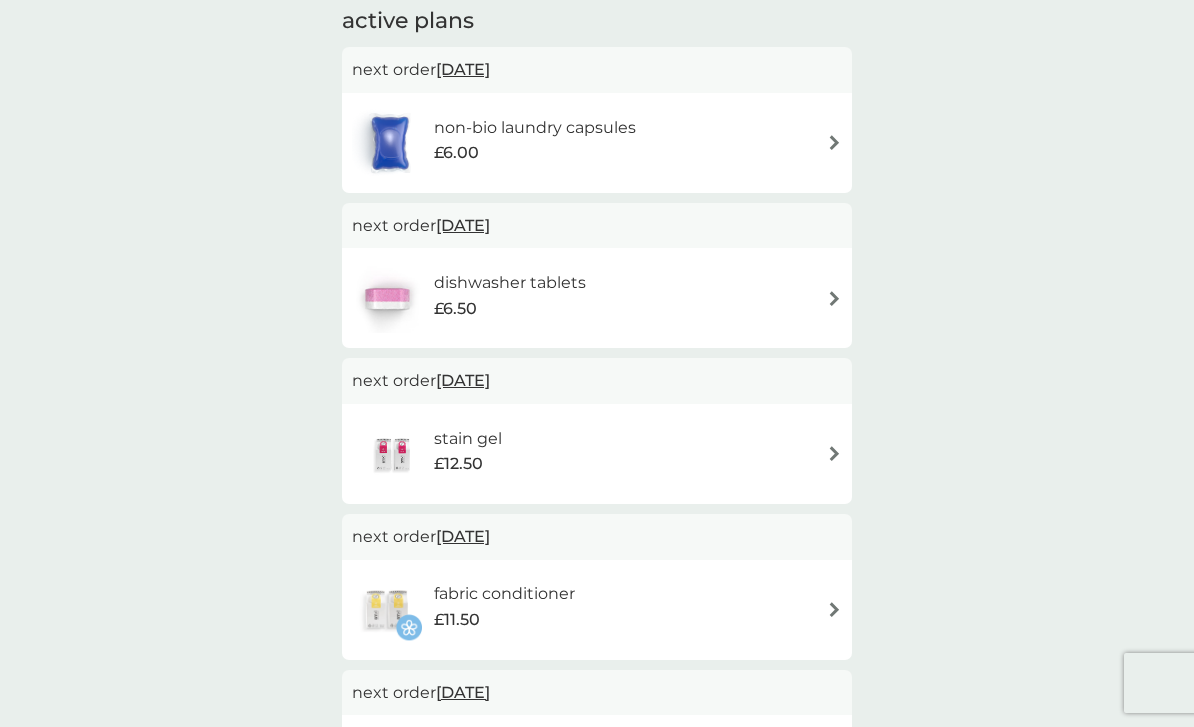 click on "dishwasher tablets £6.50" at bounding box center (597, 298) 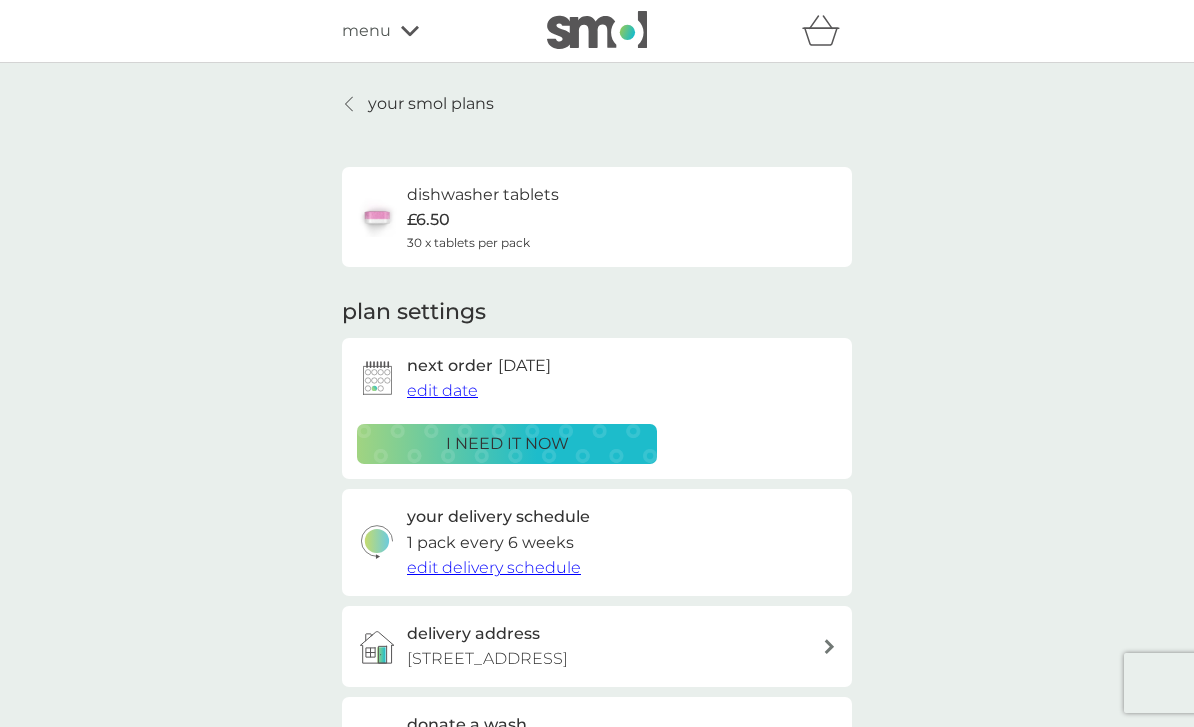 click on "edit delivery schedule" at bounding box center (494, 567) 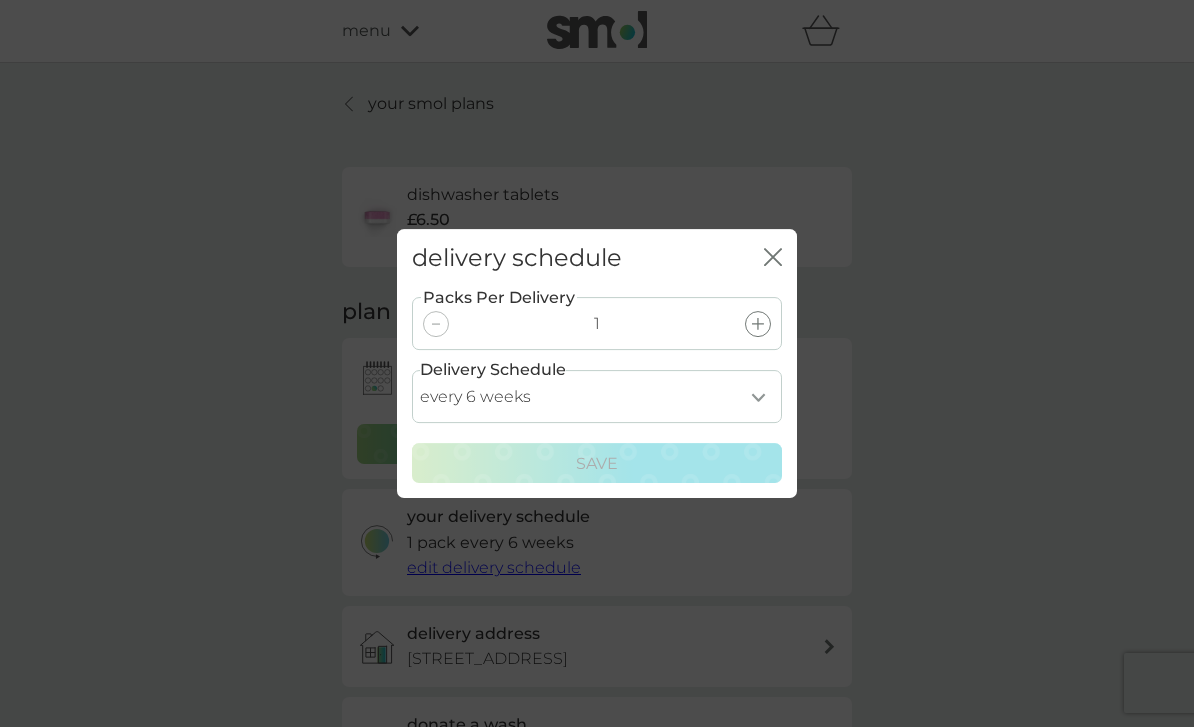 click on "every 1 week every 2 weeks every 3 weeks every 4 weeks every 5 weeks every 6 weeks every 7 weeks every 8 weeks every 9 weeks every 10 weeks every 11 weeks every 12 weeks every 13 weeks every 14 weeks every 15 weeks every 16 weeks every 17 weeks" at bounding box center (597, 396) 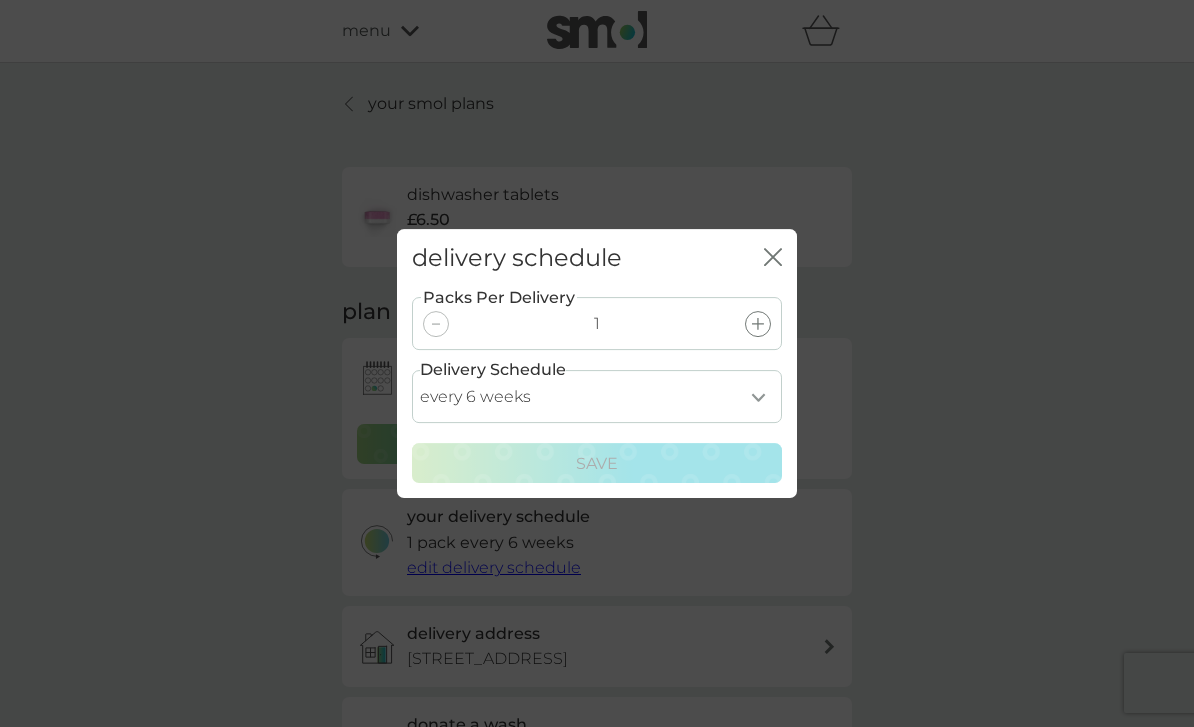 select on "105" 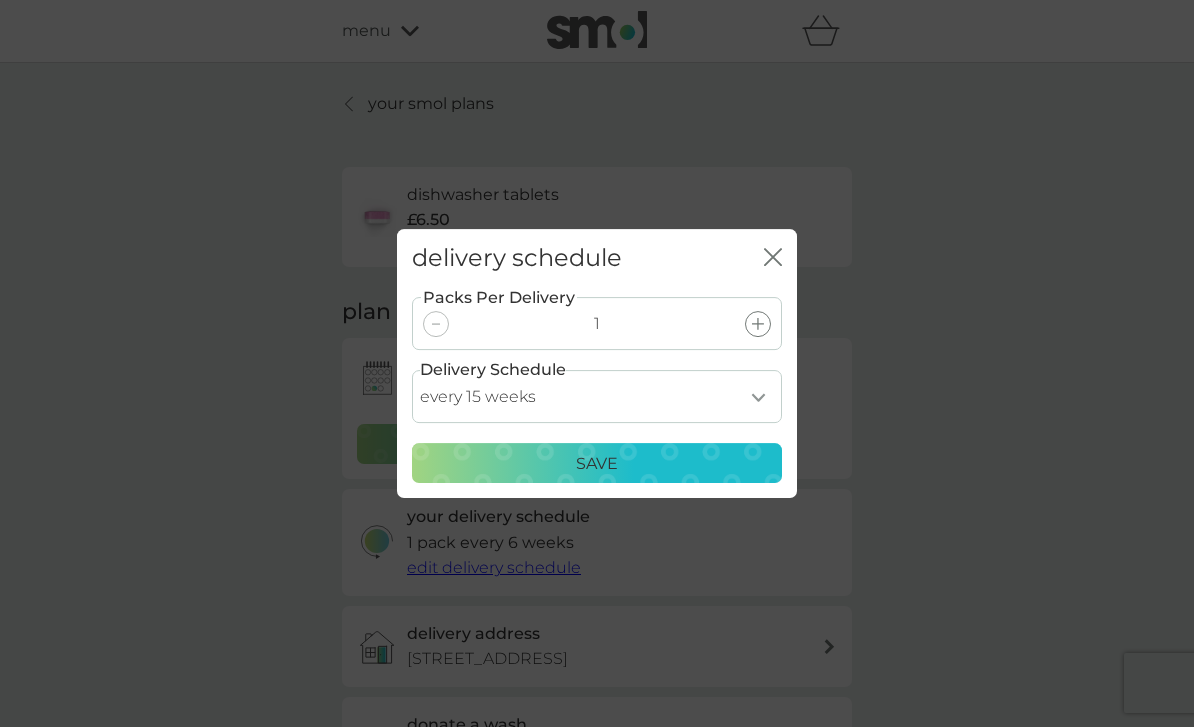 click on "Save" at bounding box center [597, 463] 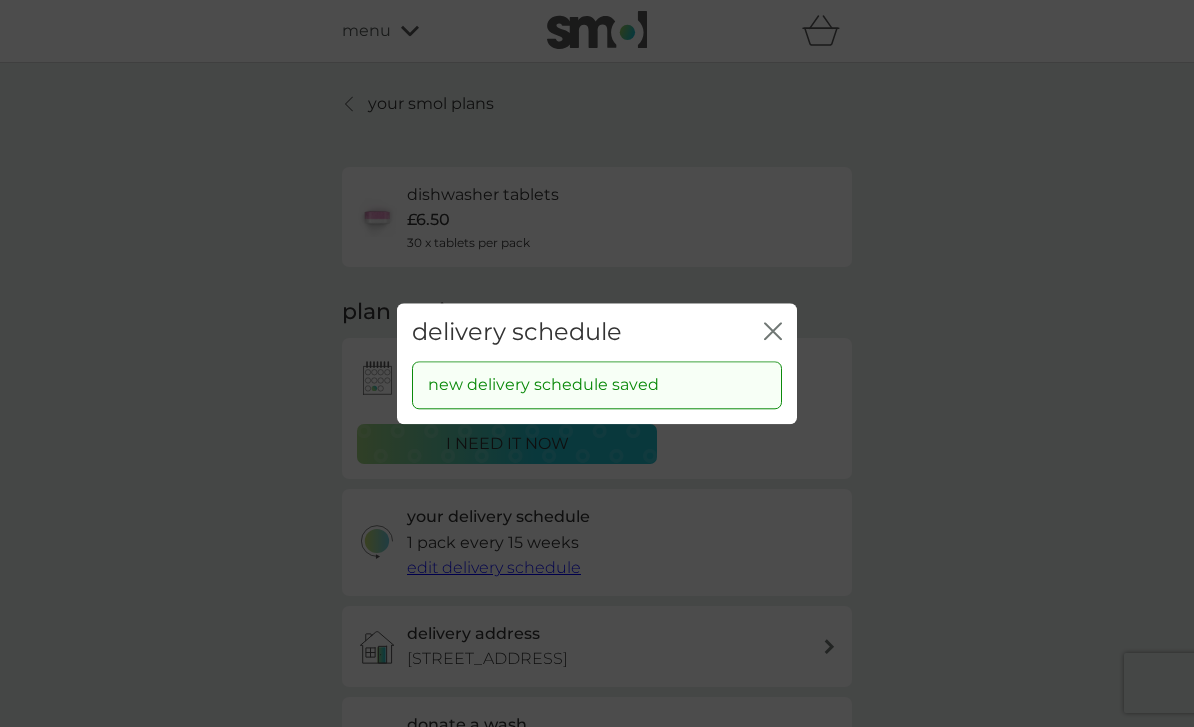 click on "delivery schedule close" at bounding box center [597, 332] 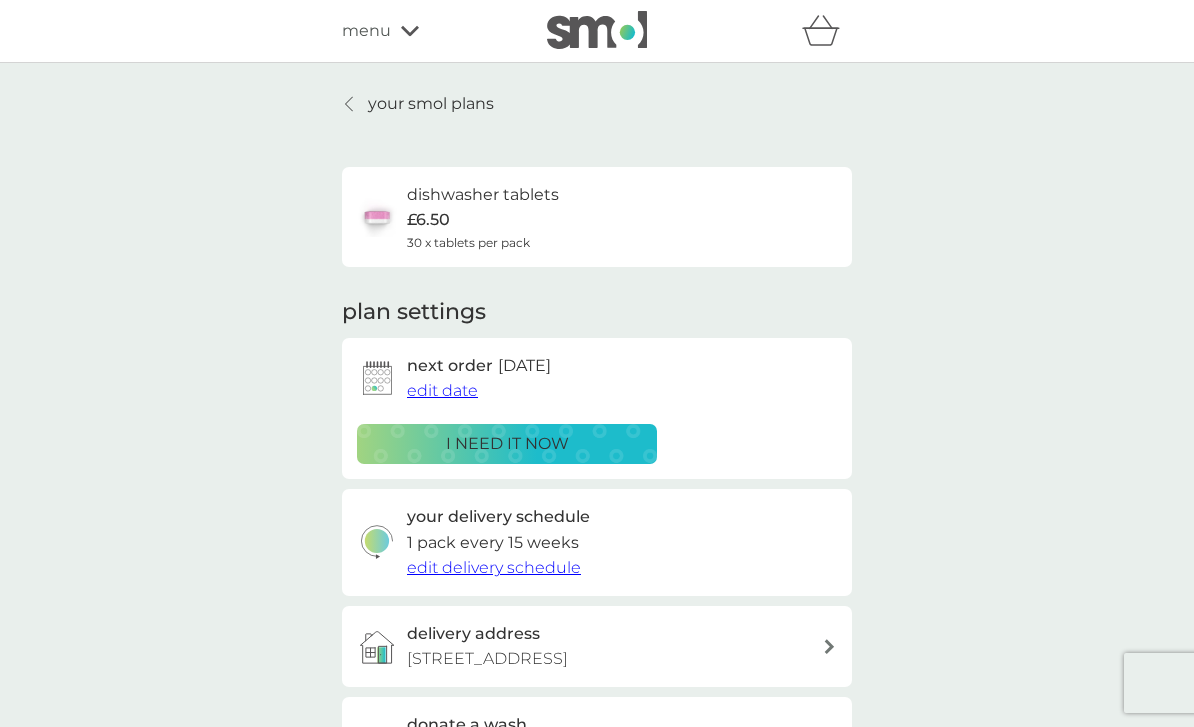 click at bounding box center [350, 104] 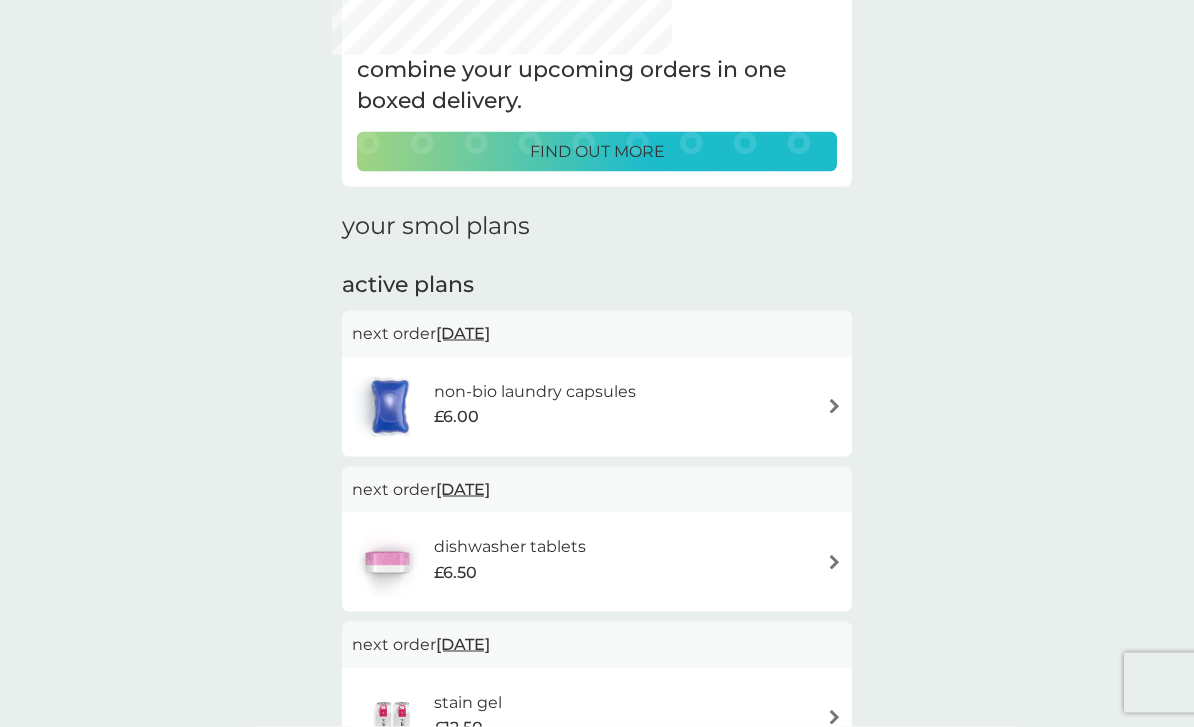 scroll, scrollTop: 122, scrollLeft: 0, axis: vertical 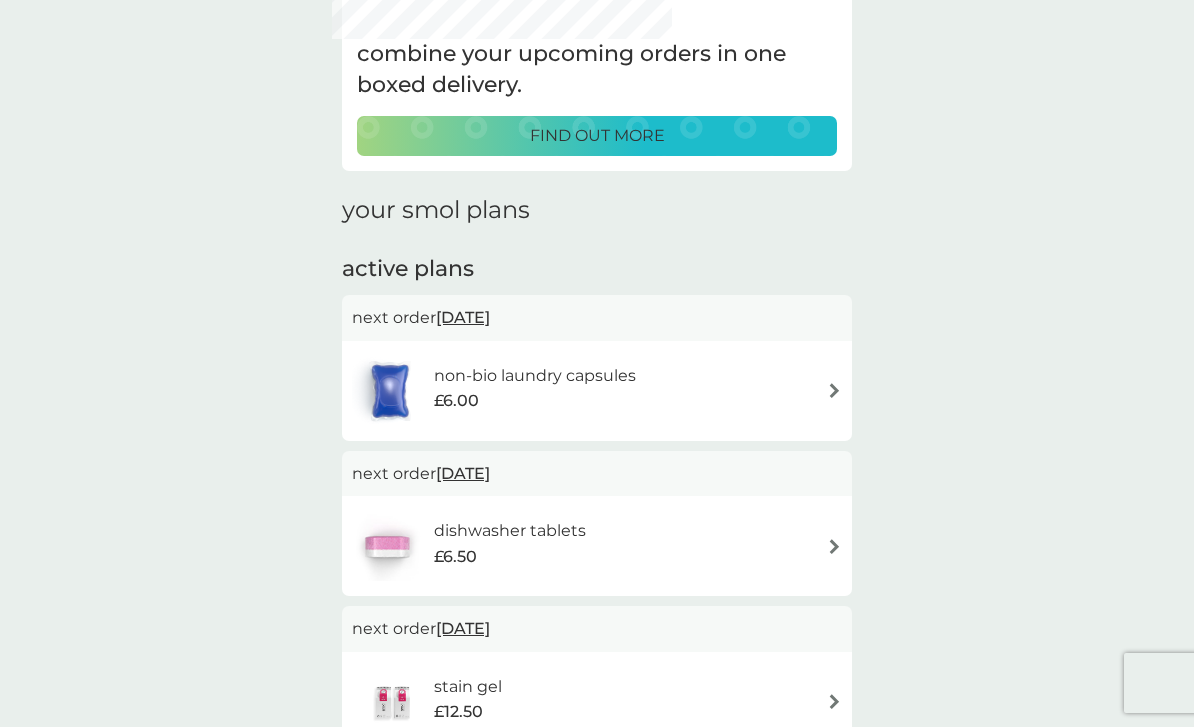 click on "next order  23 Aug 2025" at bounding box center [597, 474] 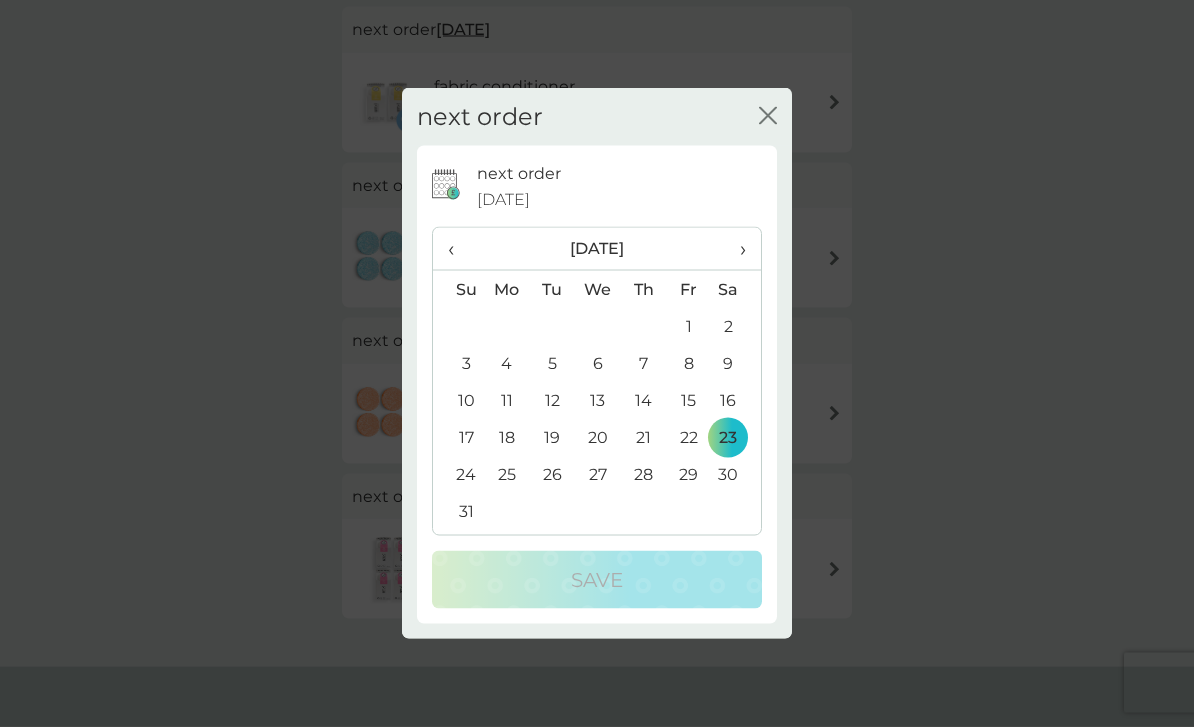 scroll, scrollTop: 843, scrollLeft: 0, axis: vertical 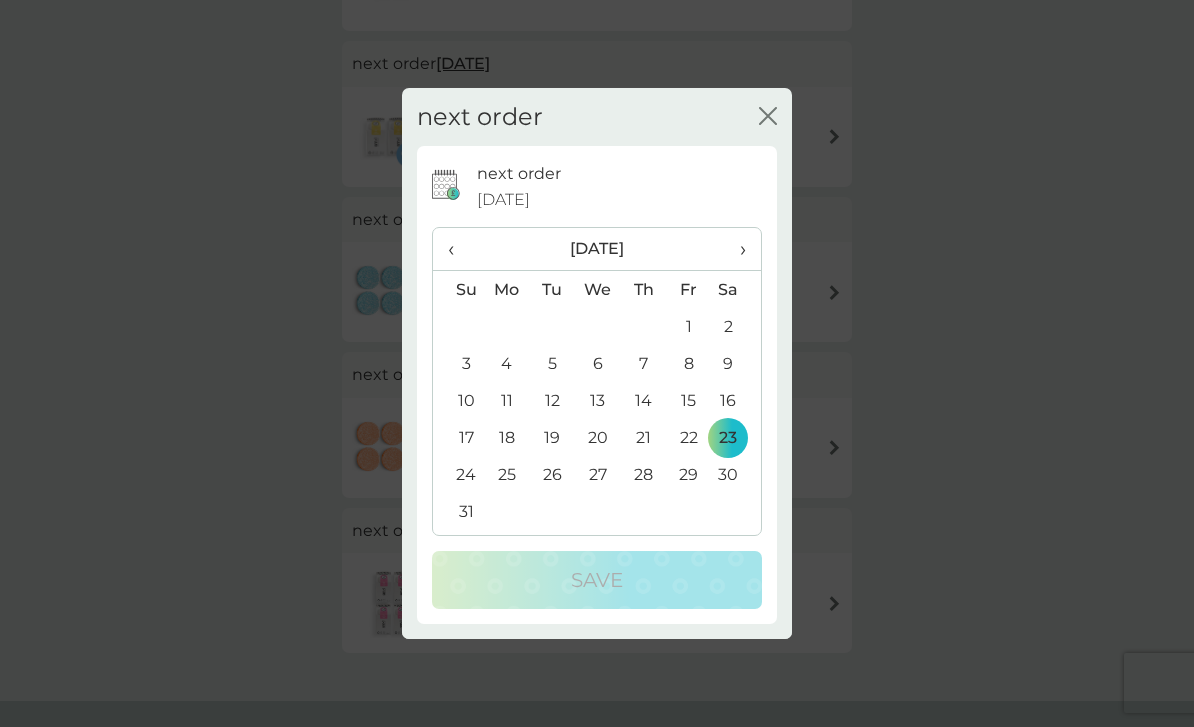 click on "›" at bounding box center (736, 249) 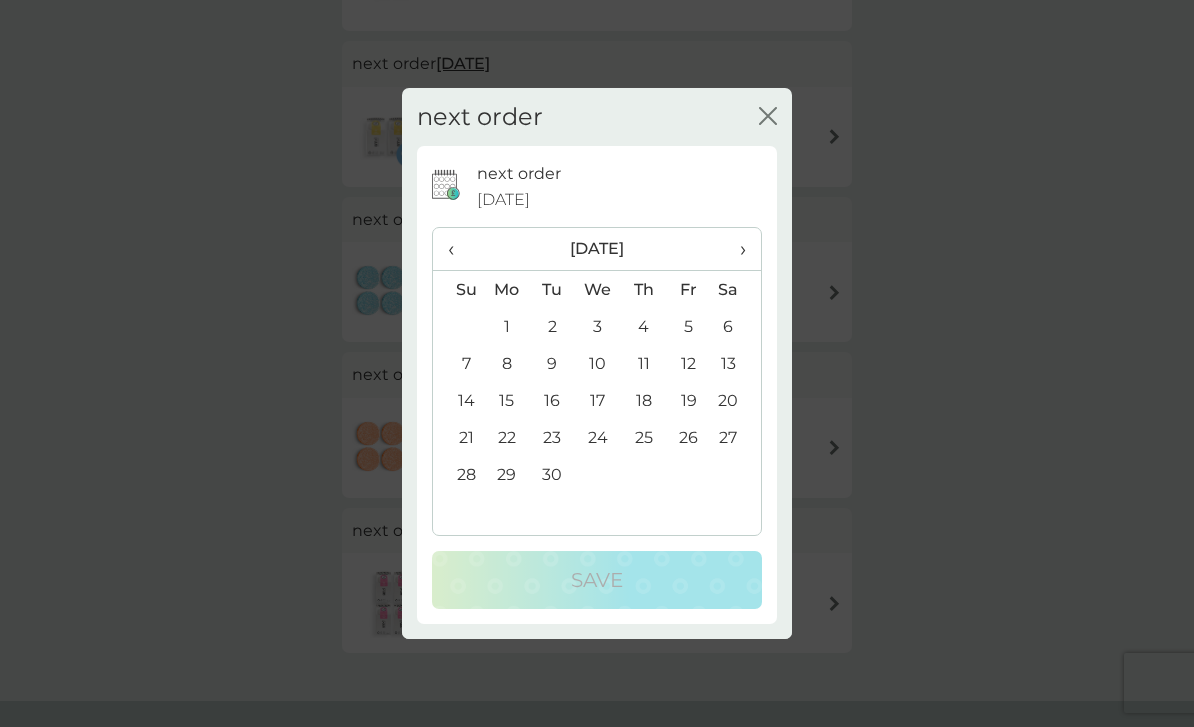 click on "›" at bounding box center [736, 249] 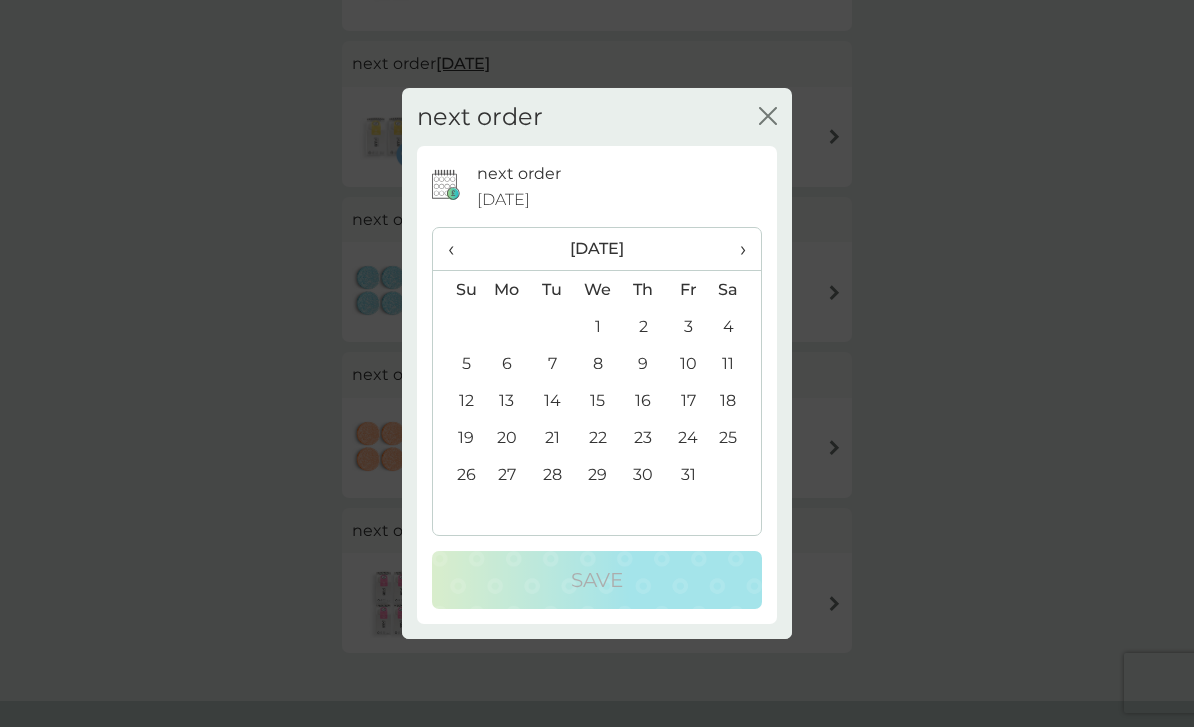 click on "1" at bounding box center (598, 326) 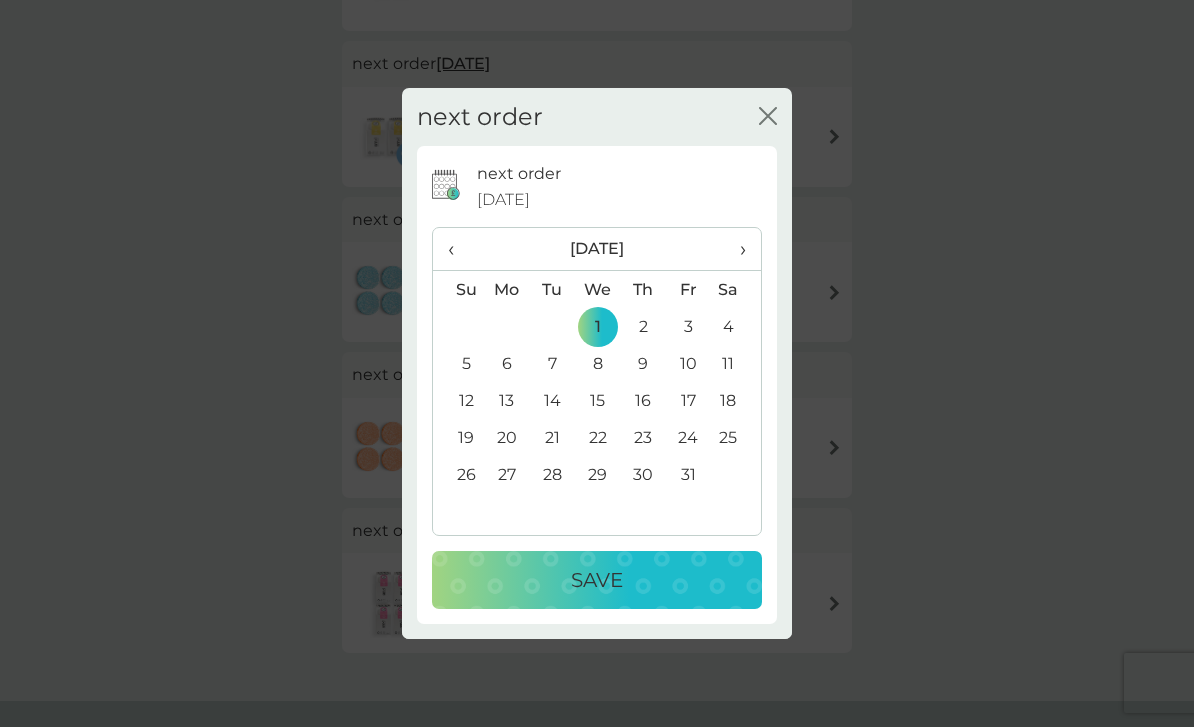 click on "Save" at bounding box center [597, 580] 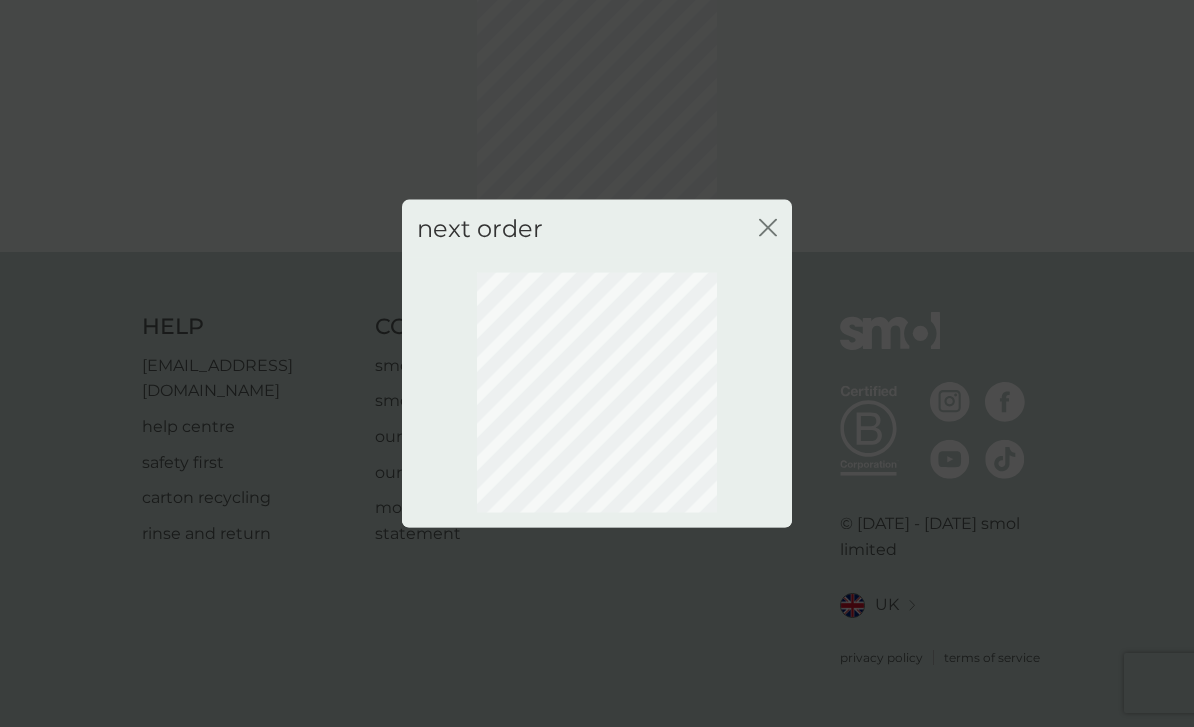 scroll, scrollTop: 43, scrollLeft: 0, axis: vertical 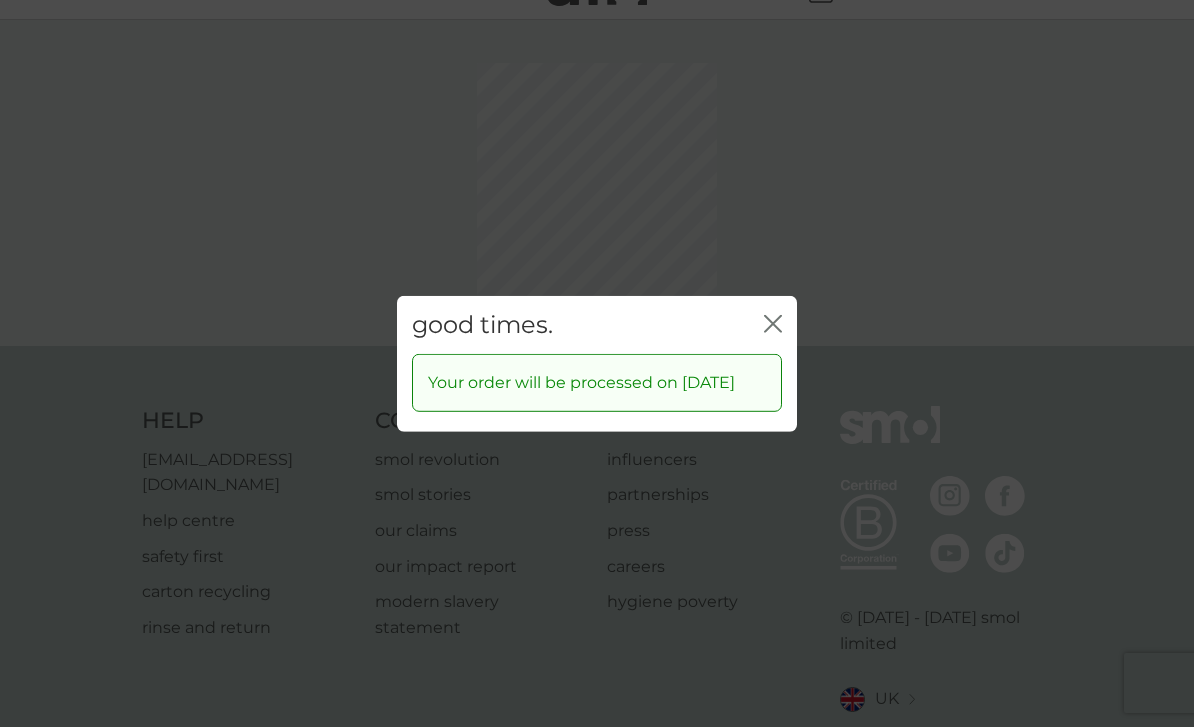click 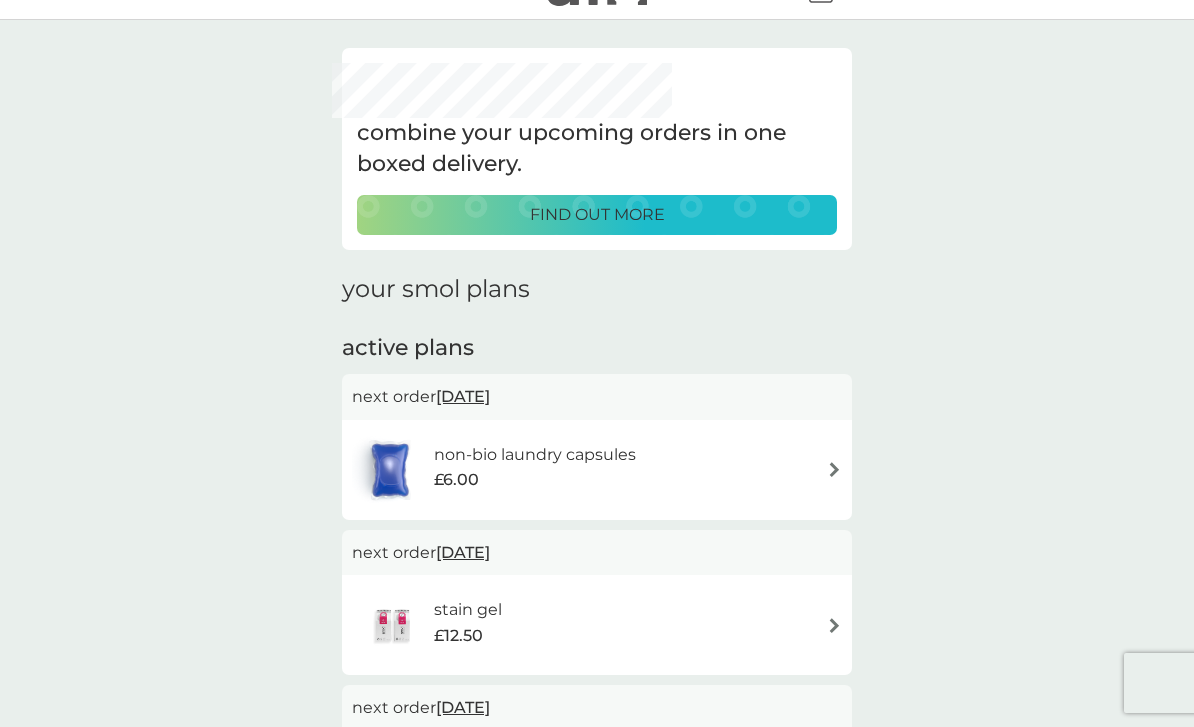 click on "20 Jul 2025" at bounding box center (463, 396) 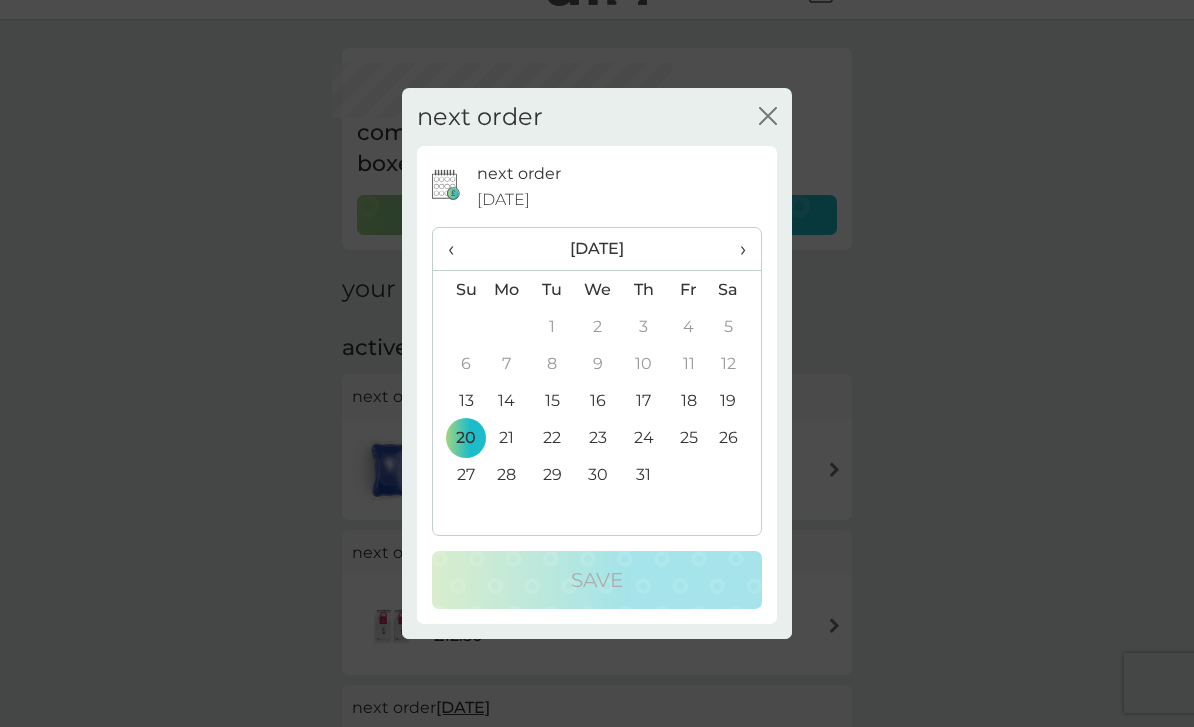 click on "›" at bounding box center (736, 249) 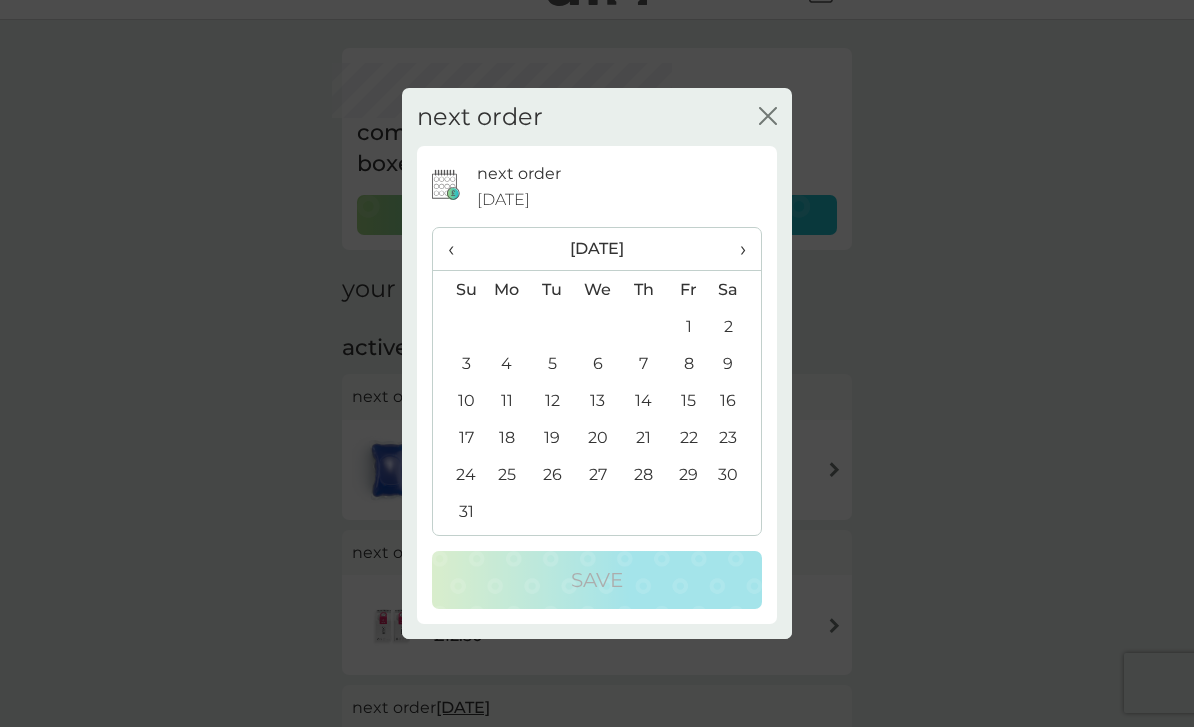 click on "26" at bounding box center (552, 474) 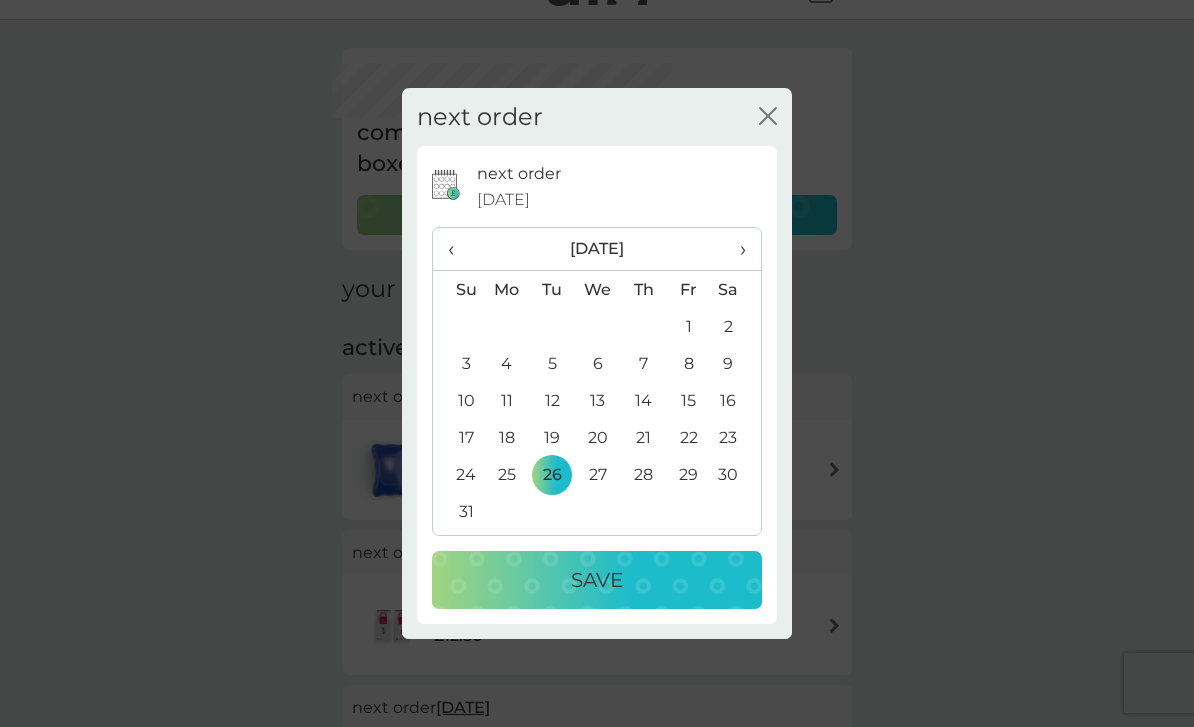 click on "Save" at bounding box center [597, 580] 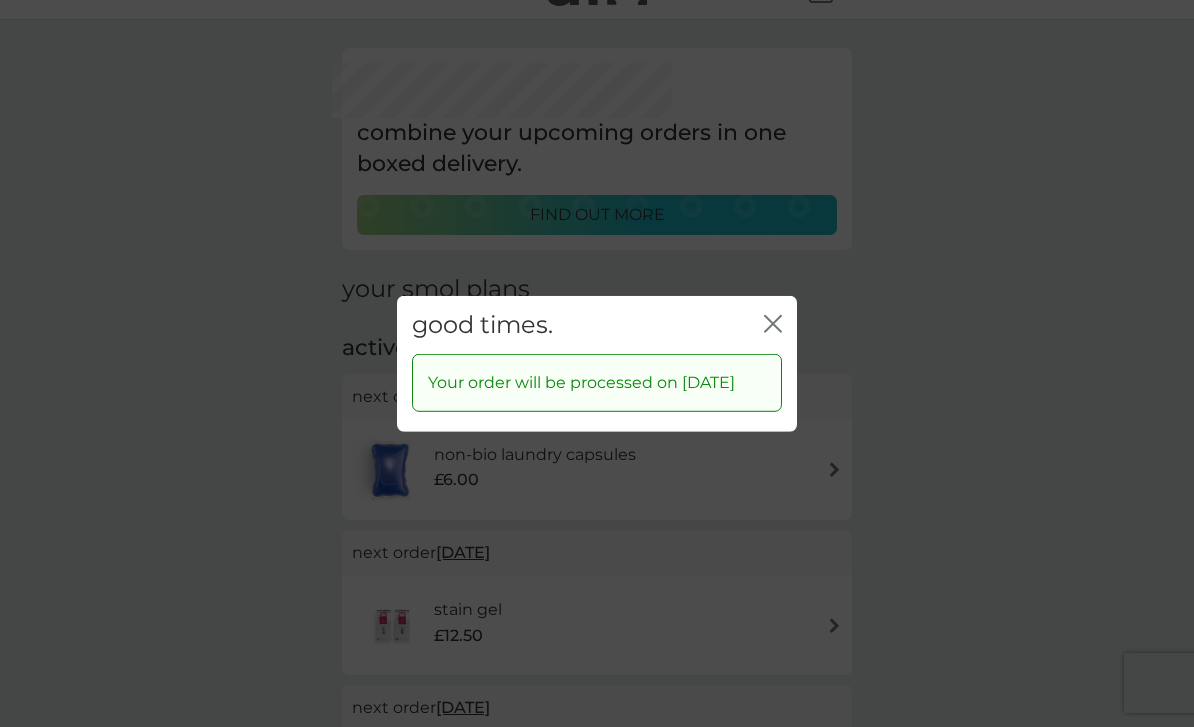 click 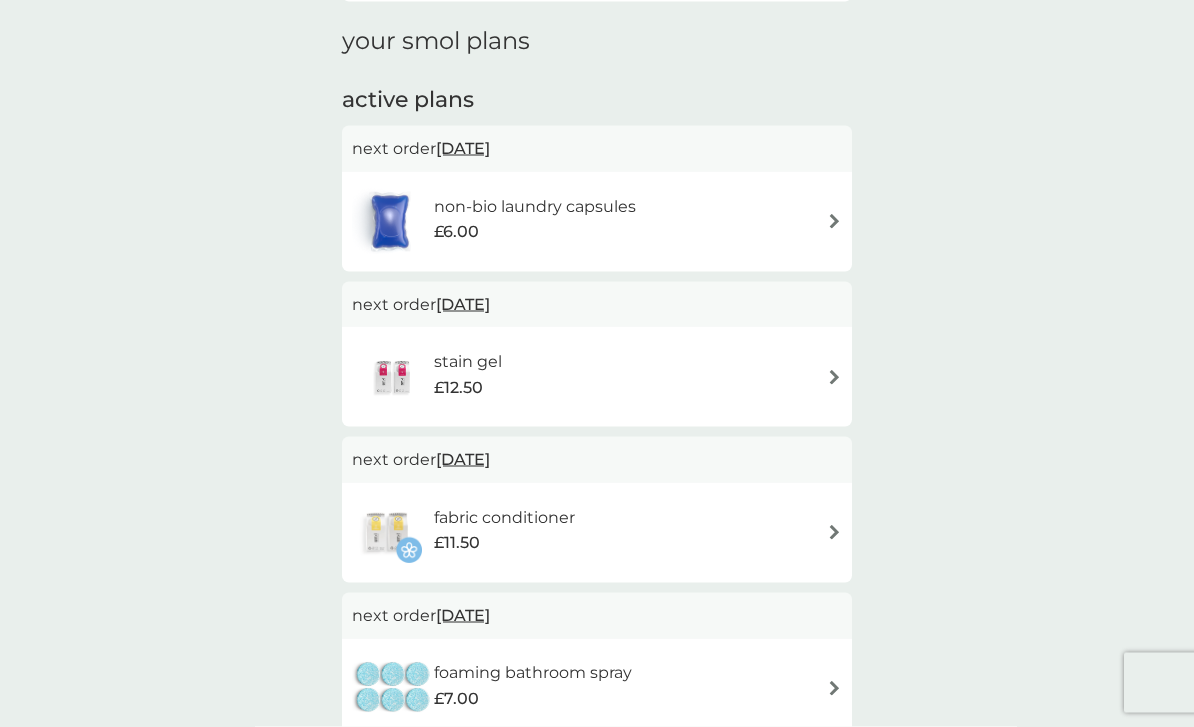 scroll, scrollTop: 292, scrollLeft: 0, axis: vertical 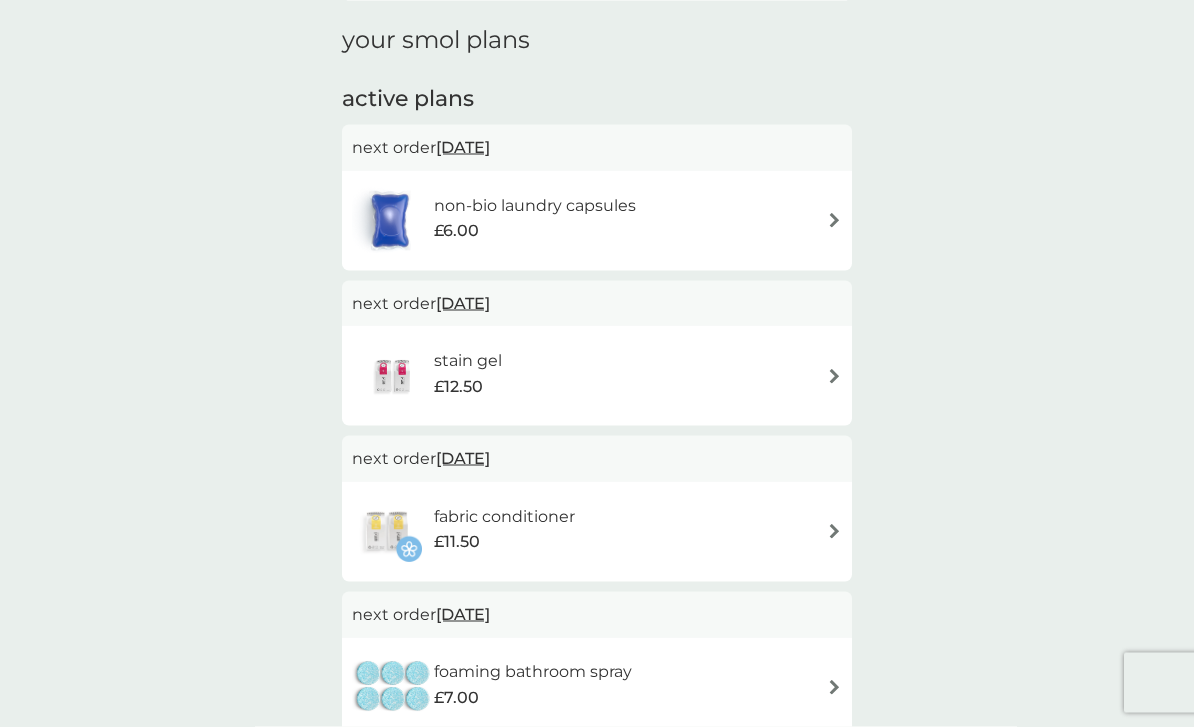 click on "28 Aug 2025" at bounding box center [463, 458] 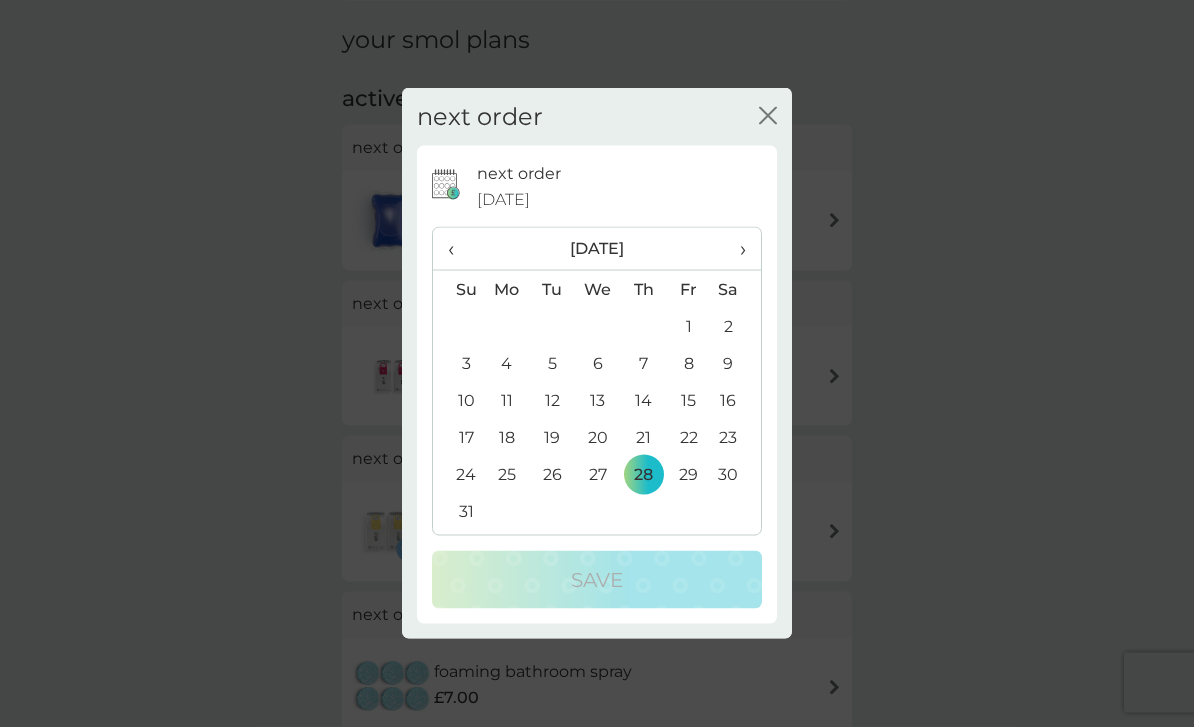 scroll, scrollTop: 293, scrollLeft: 0, axis: vertical 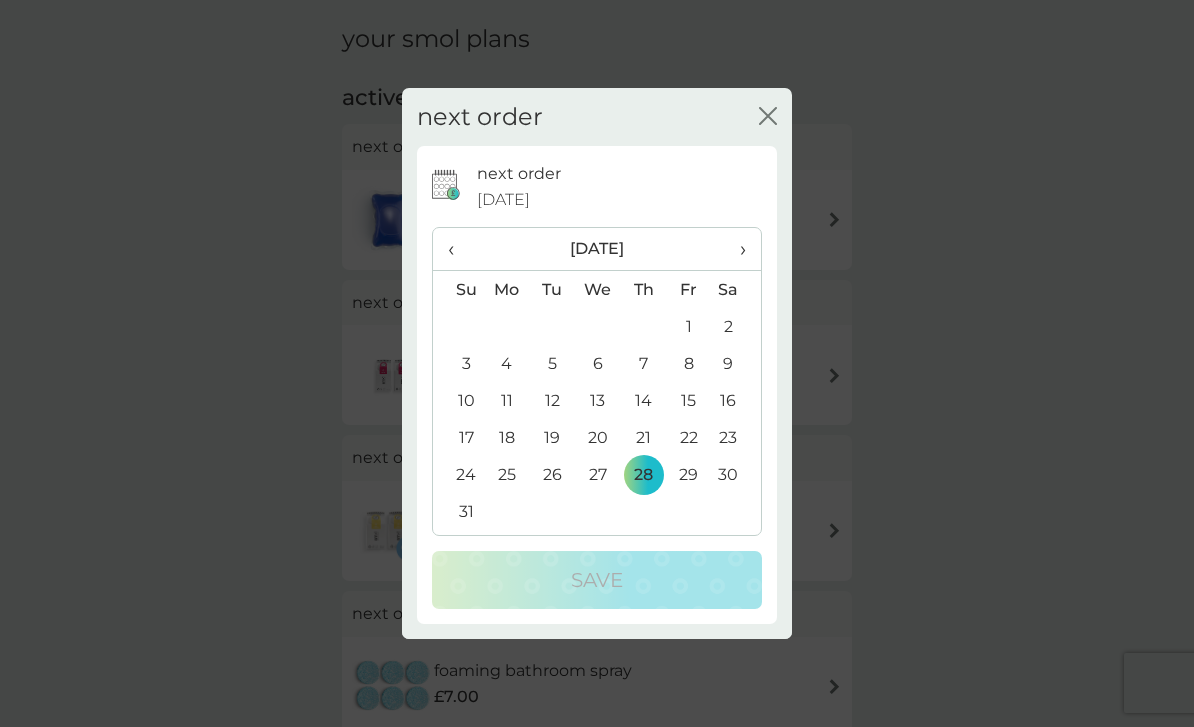 click on "close" at bounding box center (768, 117) 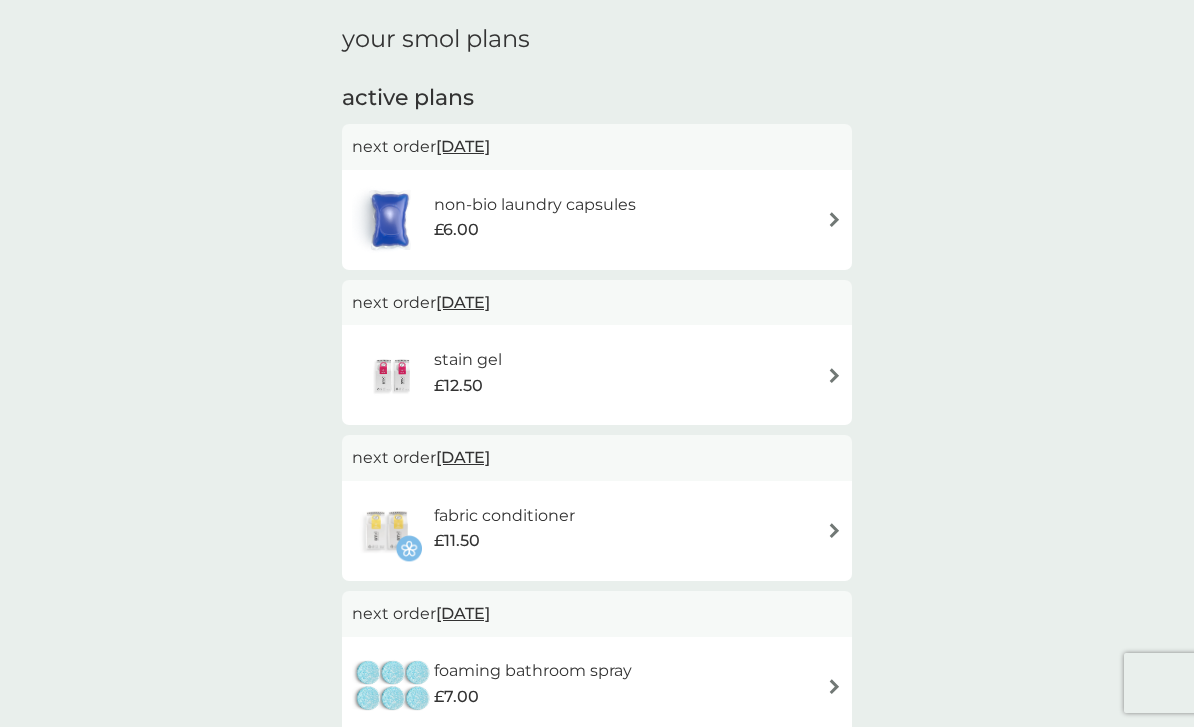 click at bounding box center [834, 530] 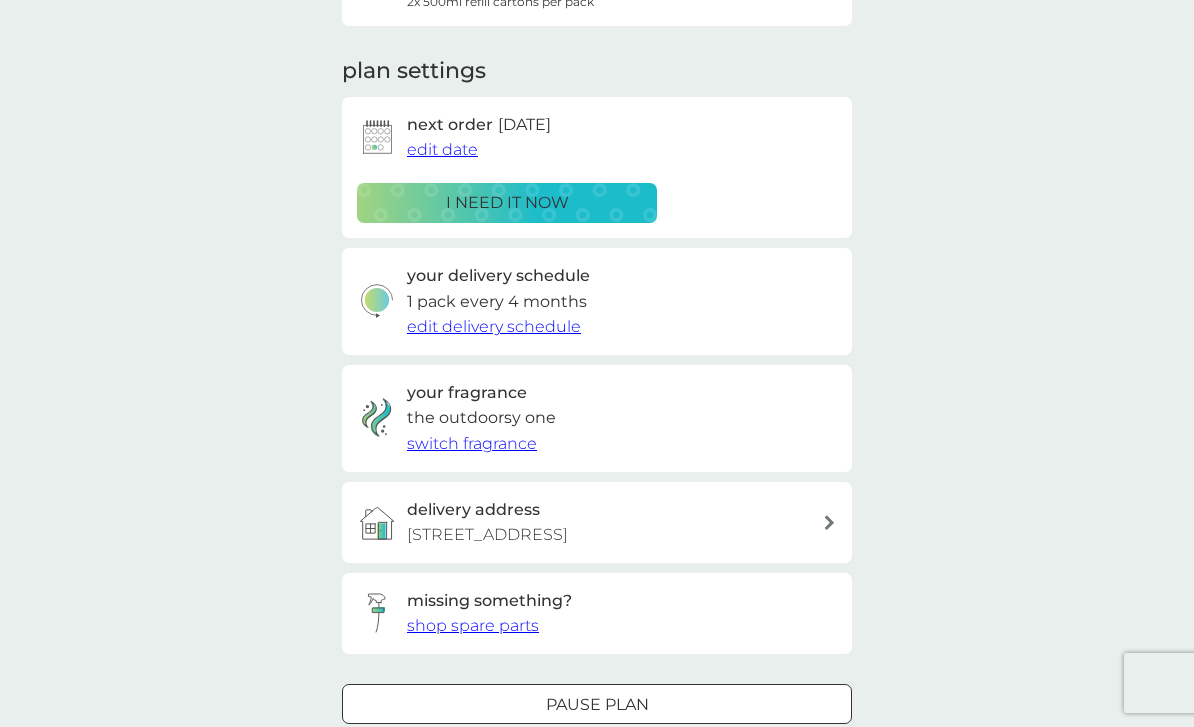 scroll, scrollTop: 257, scrollLeft: 0, axis: vertical 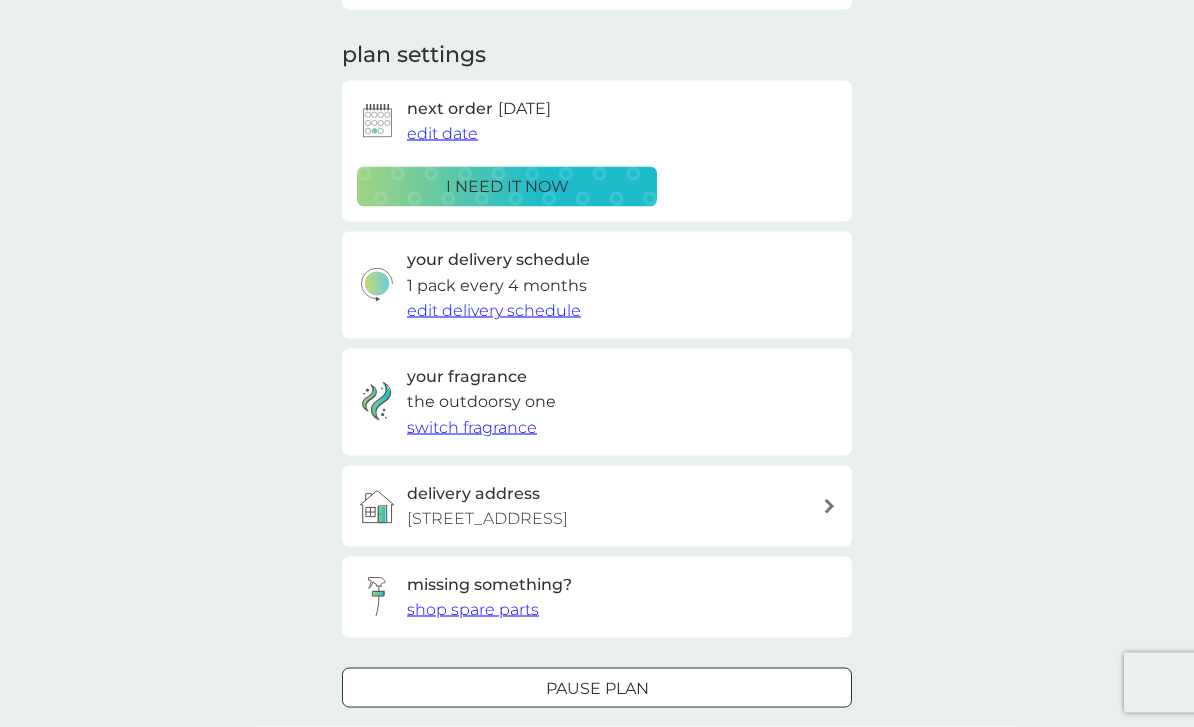 click on "Pause plan" at bounding box center (597, 689) 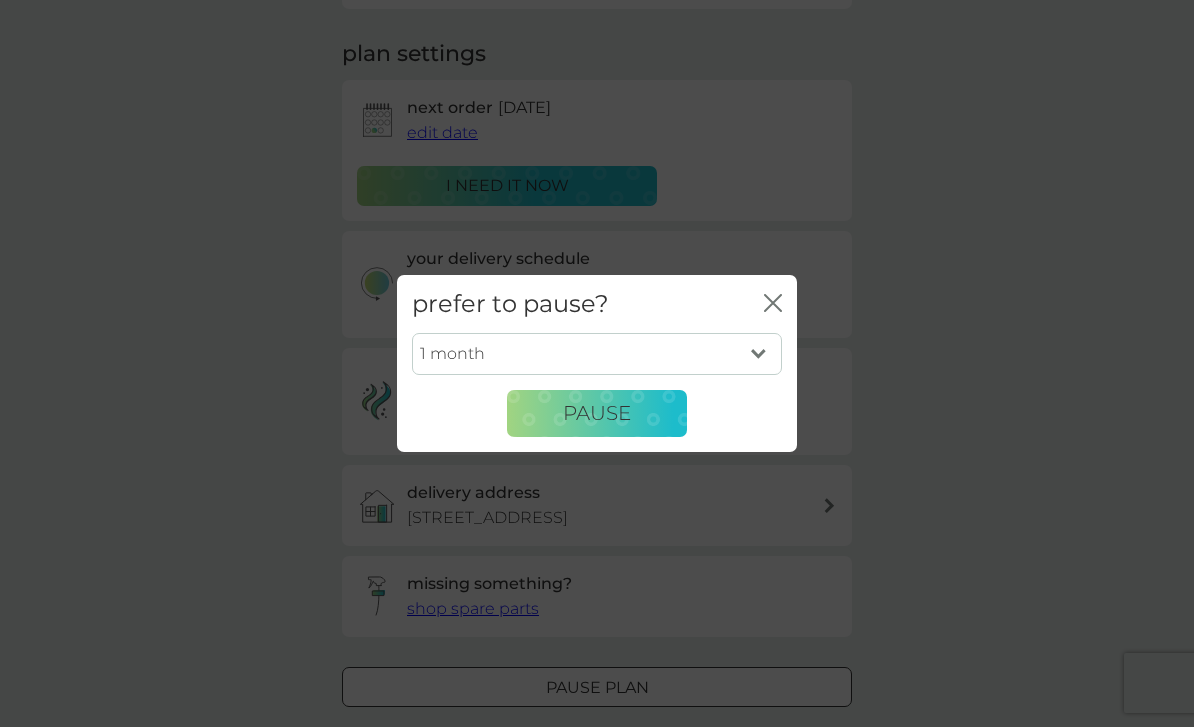 click on "close" 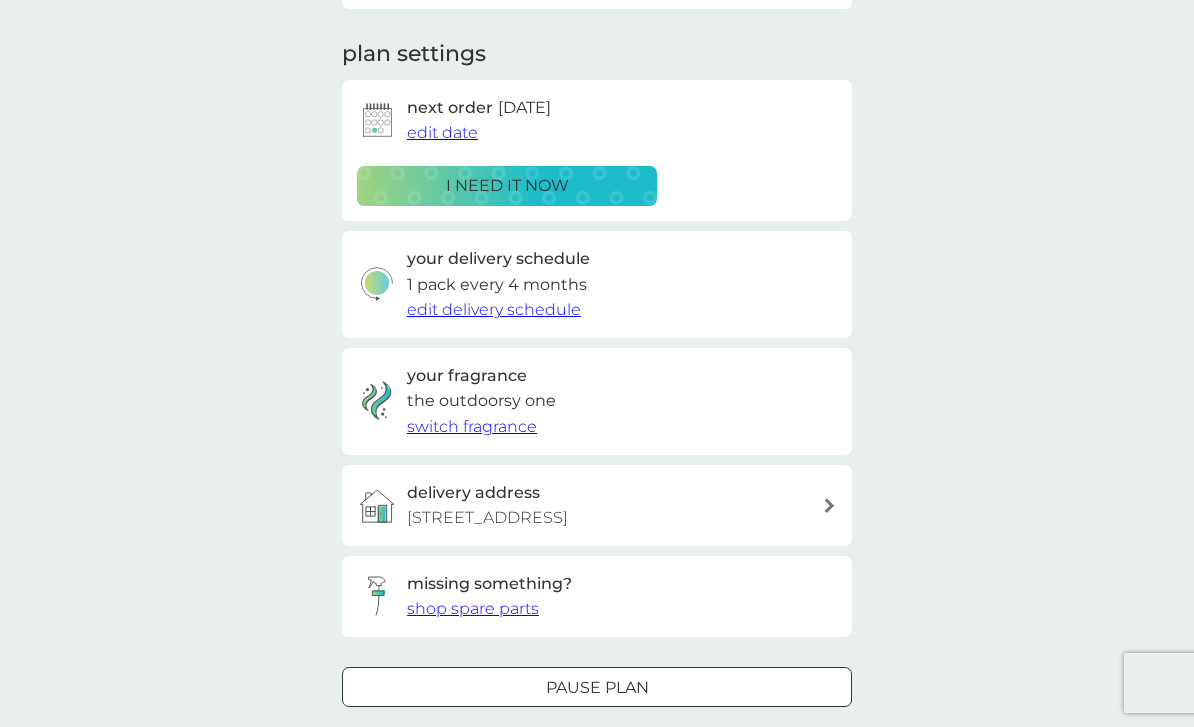 click on "cancel plan" at bounding box center [597, 749] 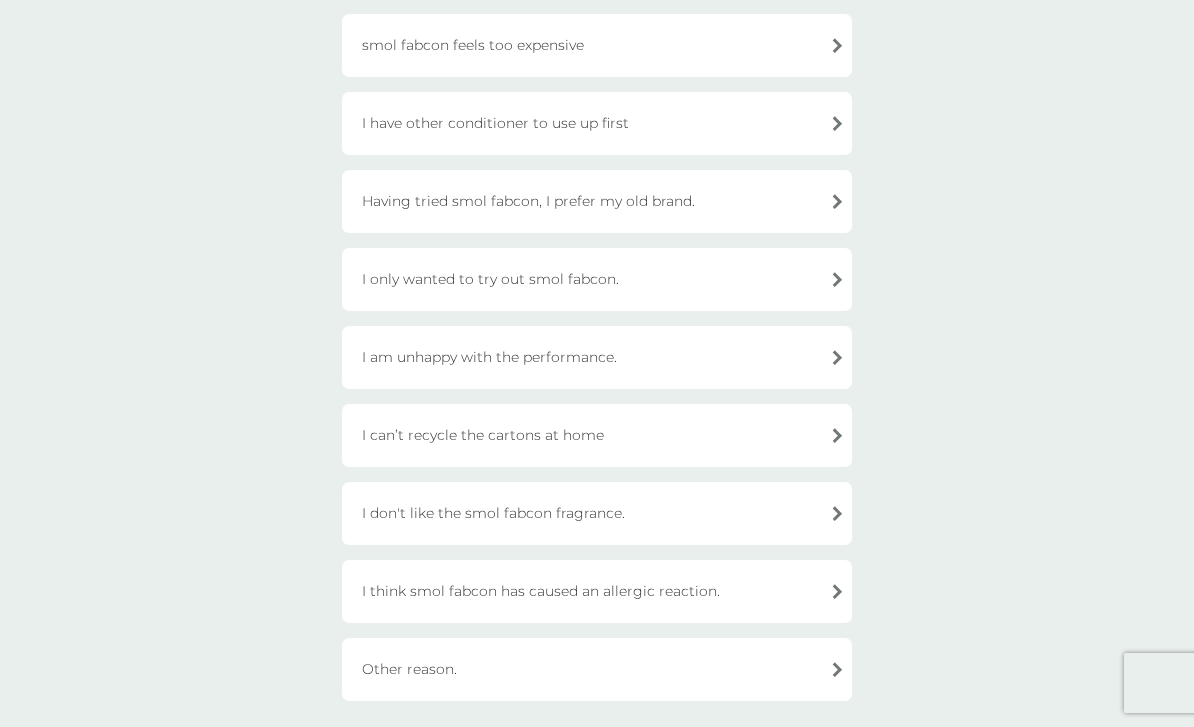 scroll, scrollTop: 378, scrollLeft: 0, axis: vertical 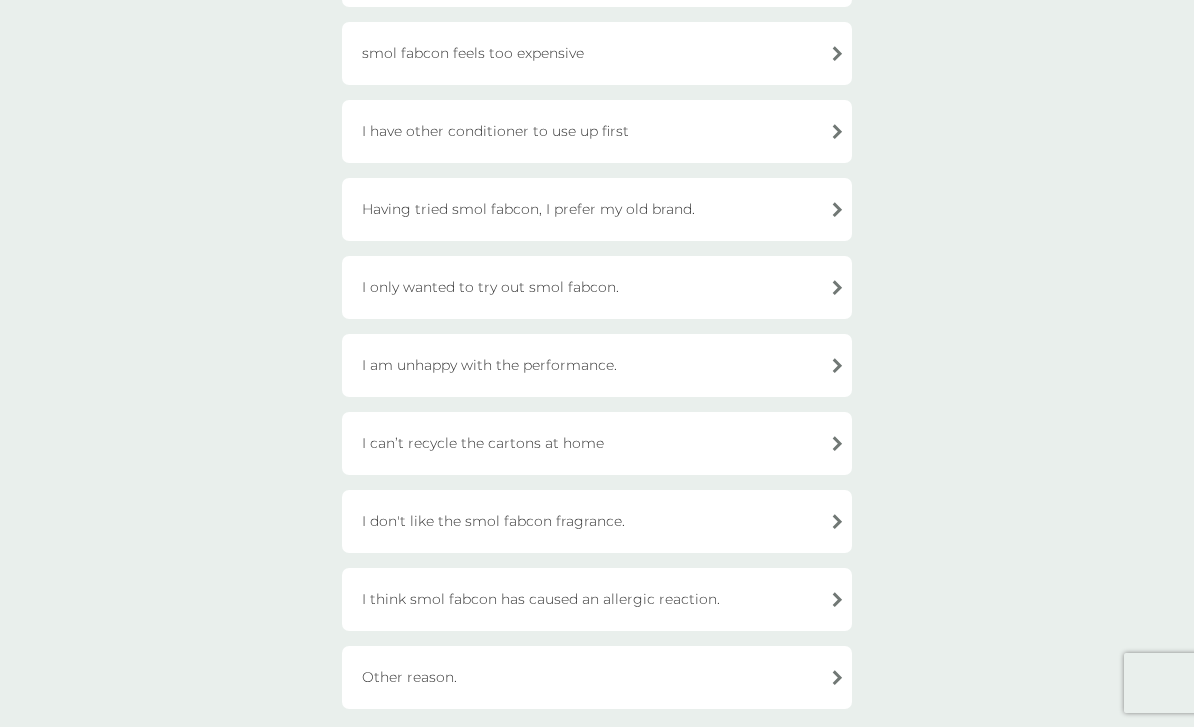 click on "I have other conditioner to use up first" at bounding box center (597, 131) 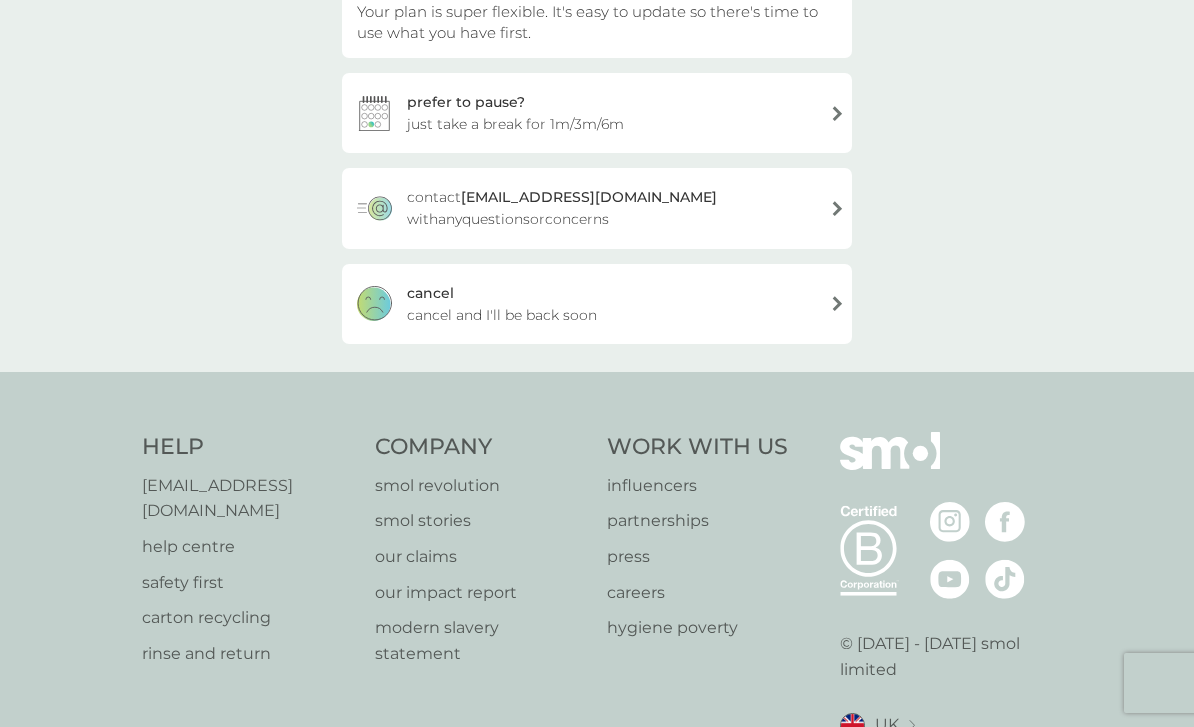scroll, scrollTop: 251, scrollLeft: 0, axis: vertical 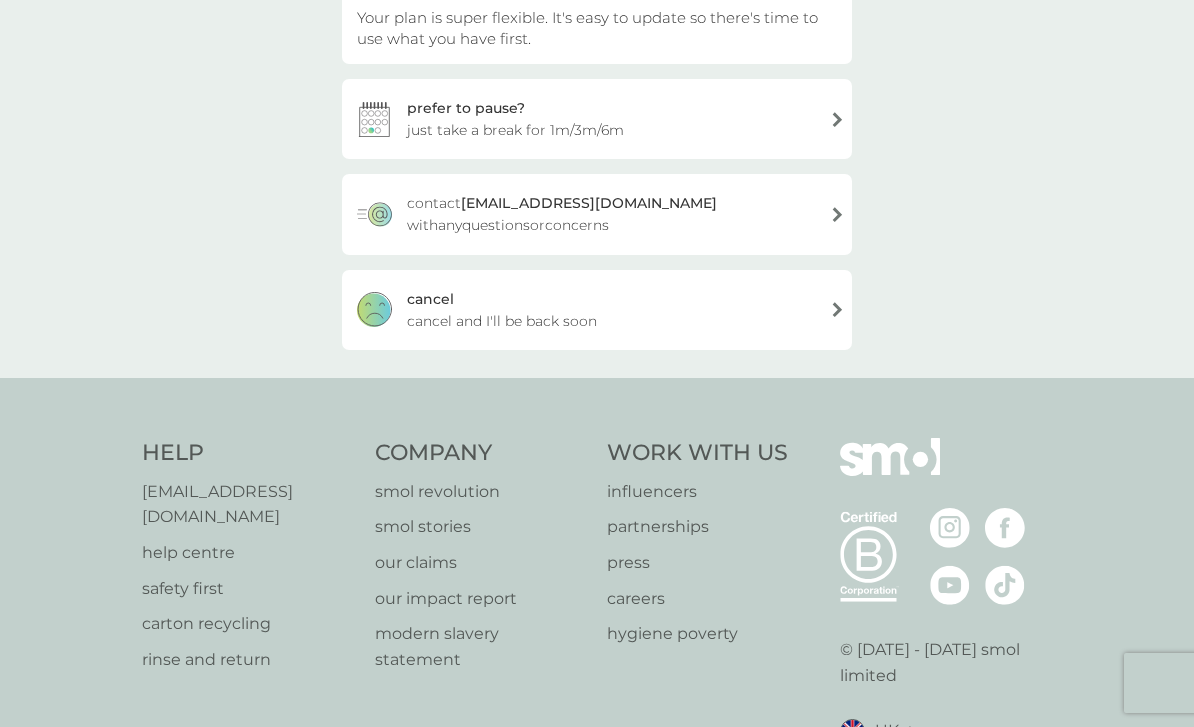 click on "cancel cancel and I'll be back soon" at bounding box center [597, 310] 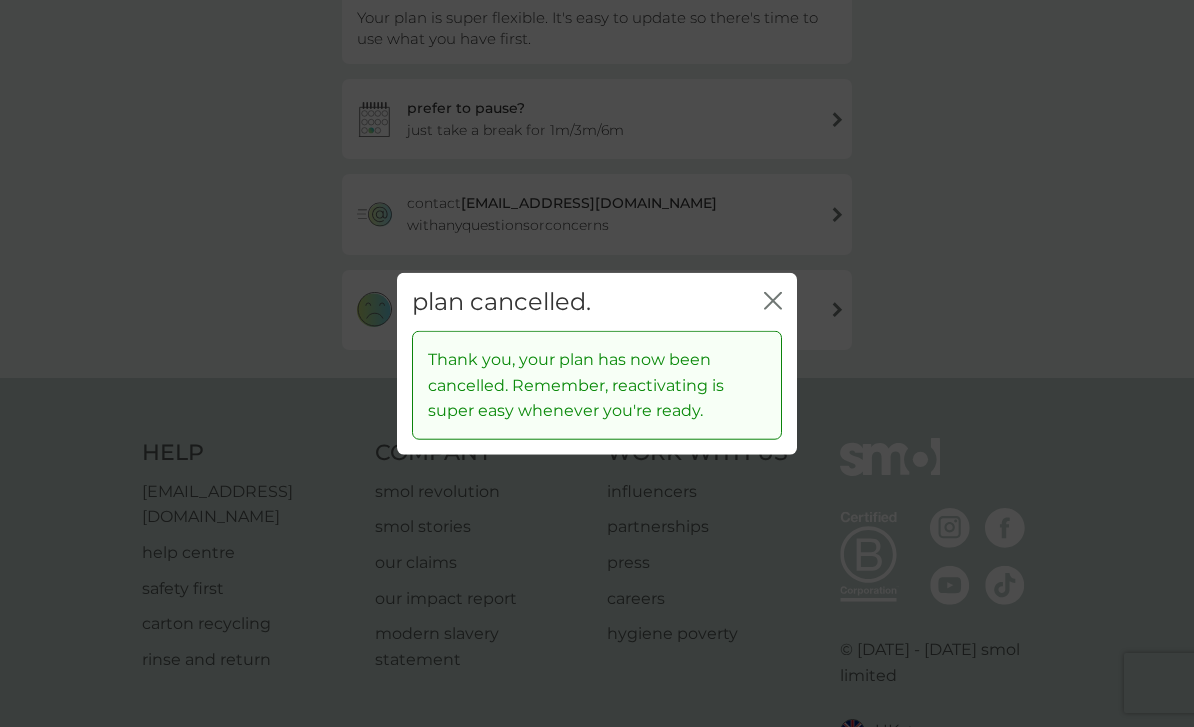 click on "close" 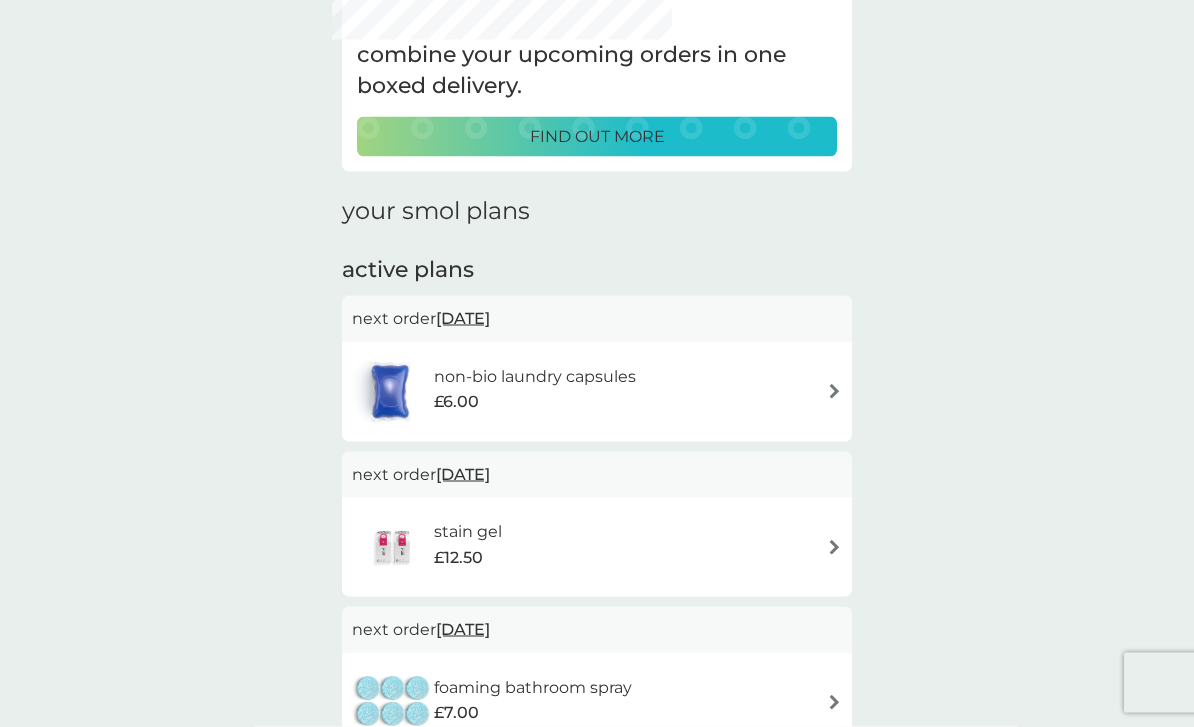 scroll, scrollTop: 0, scrollLeft: 0, axis: both 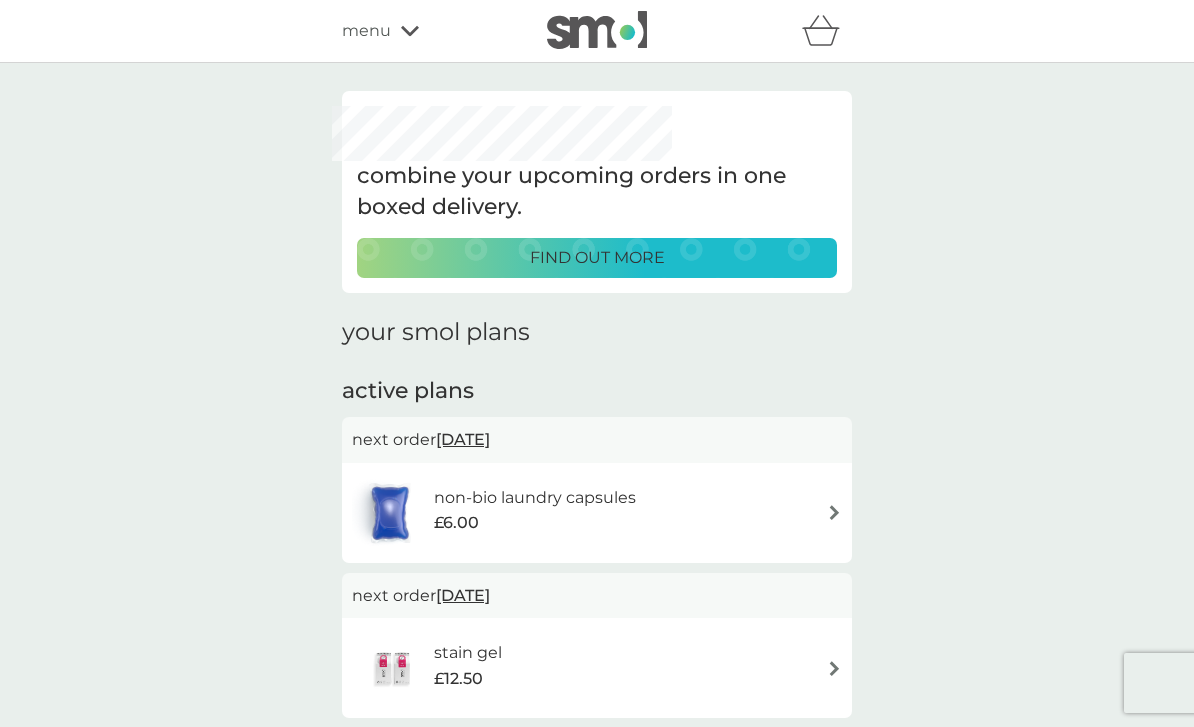 click on "menu" at bounding box center (427, 31) 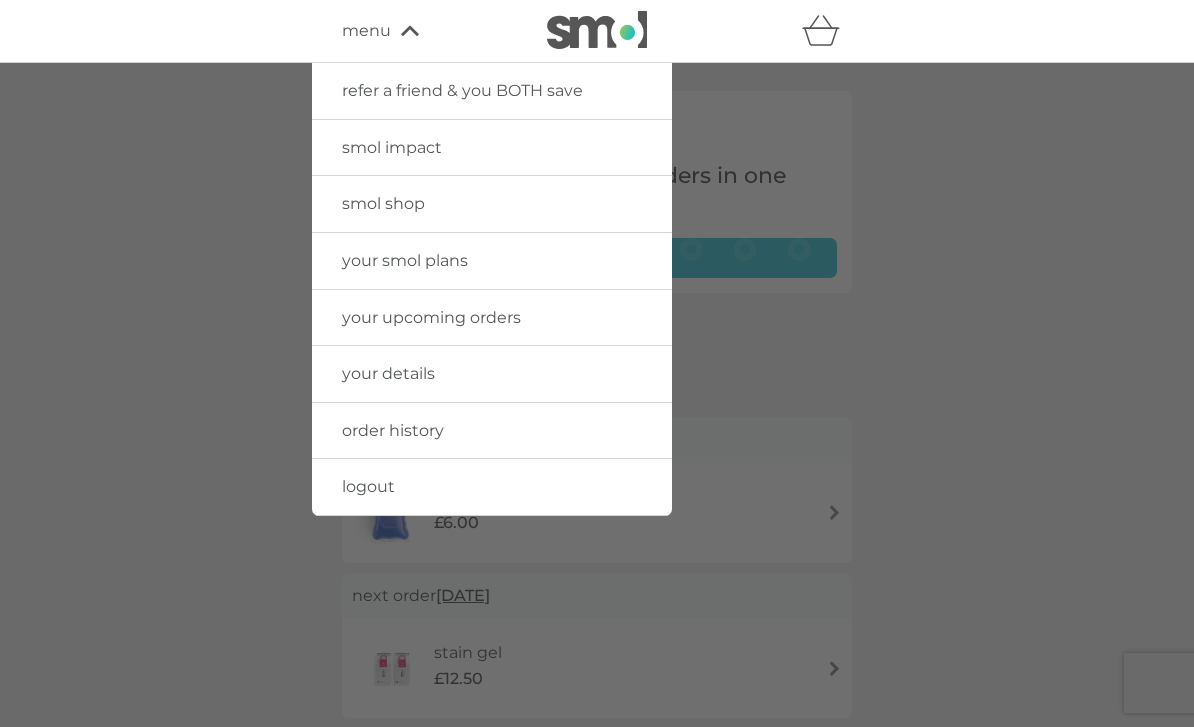 click on "refer a friend & you BOTH save" at bounding box center [492, 91] 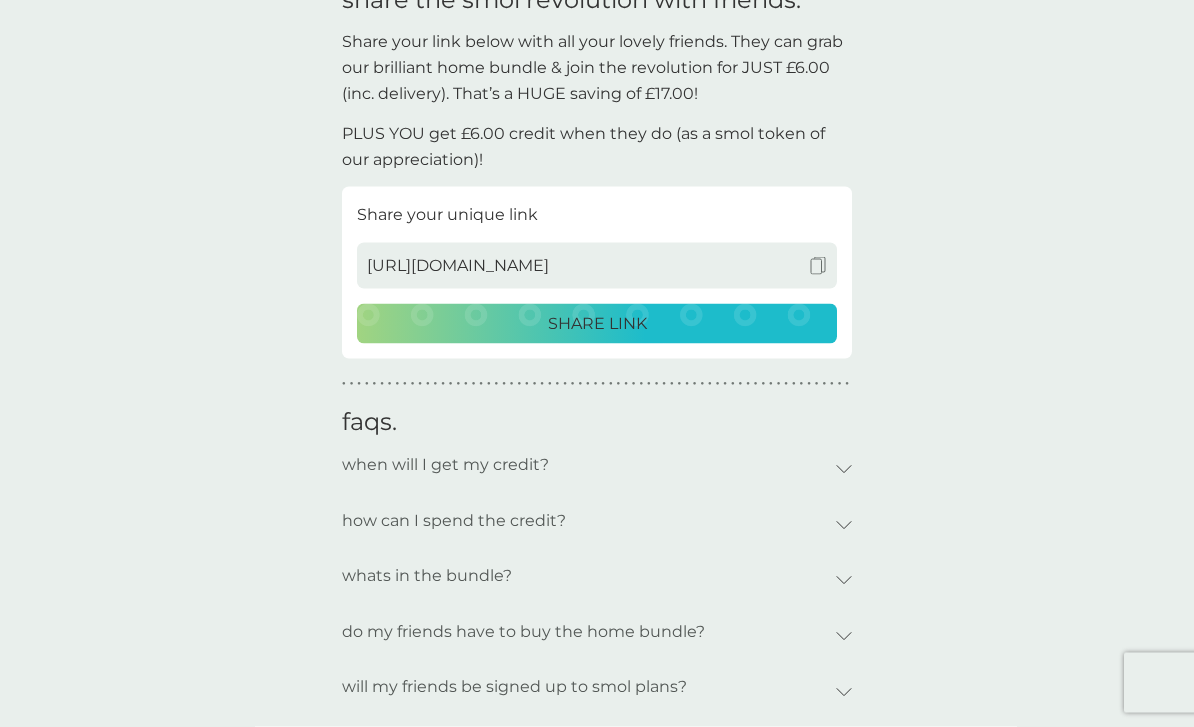 scroll, scrollTop: 439, scrollLeft: 0, axis: vertical 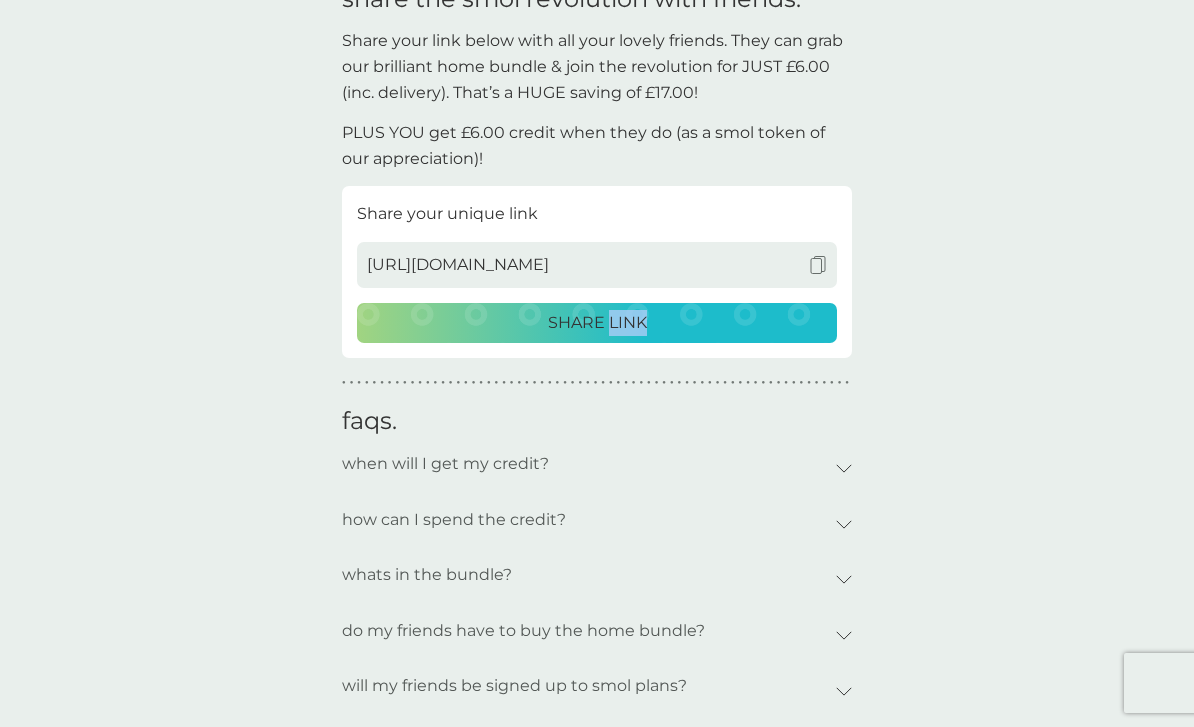 click on "SHARE LINK" at bounding box center [597, 323] 